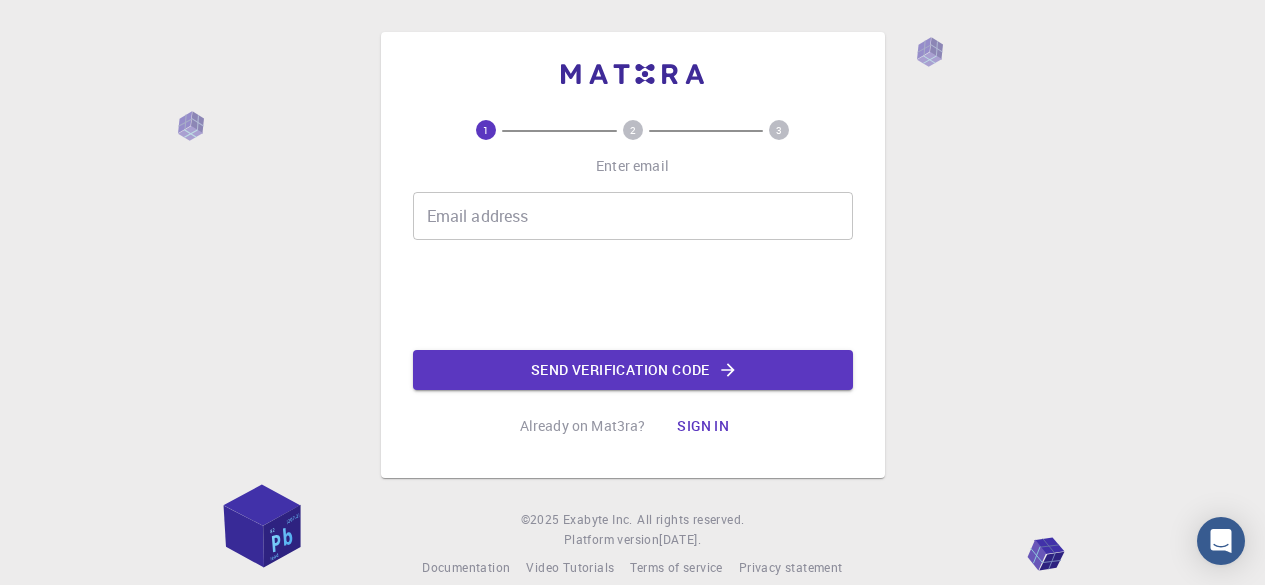 scroll, scrollTop: 0, scrollLeft: 0, axis: both 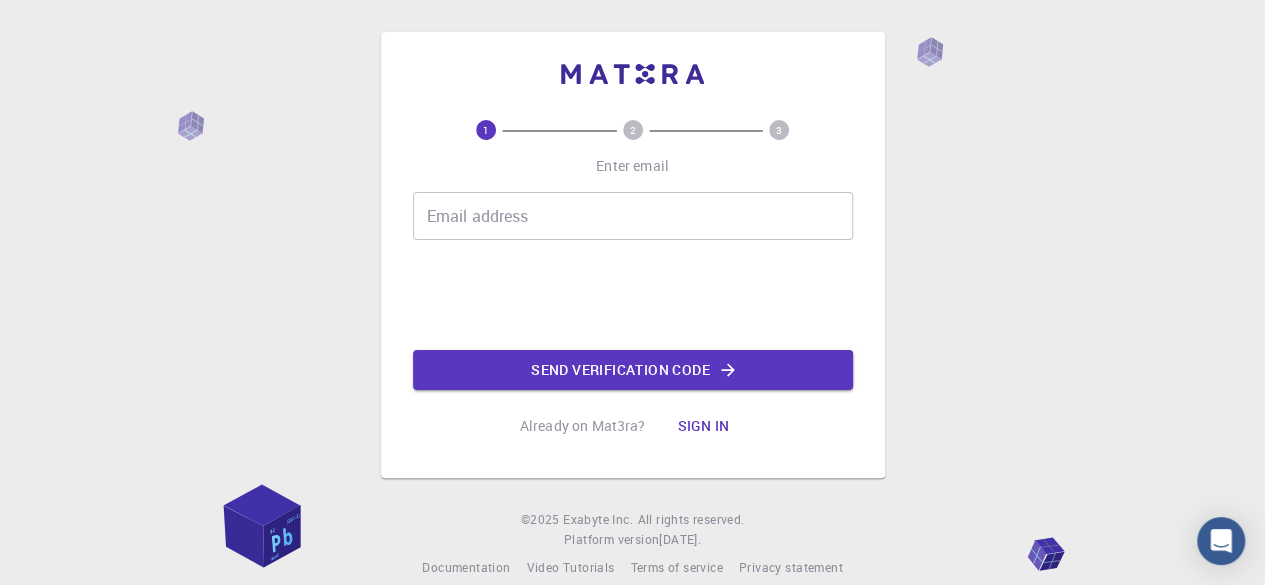 click on "Email address" at bounding box center (633, 216) 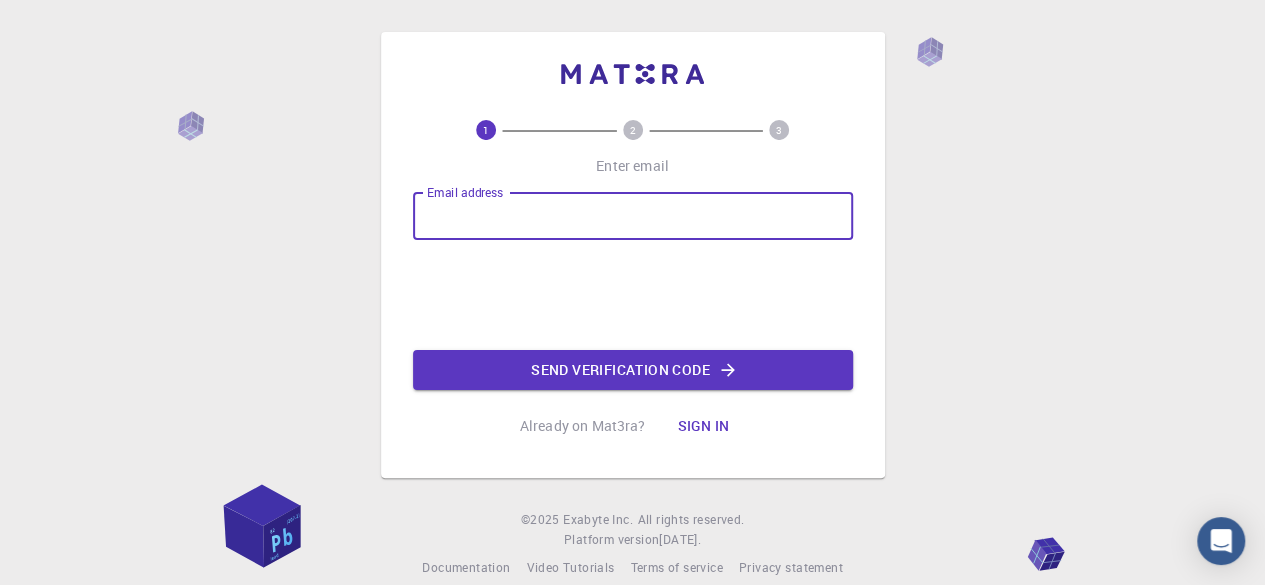 type on "[EMAIL_ADDRESS][DOMAIN_NAME]" 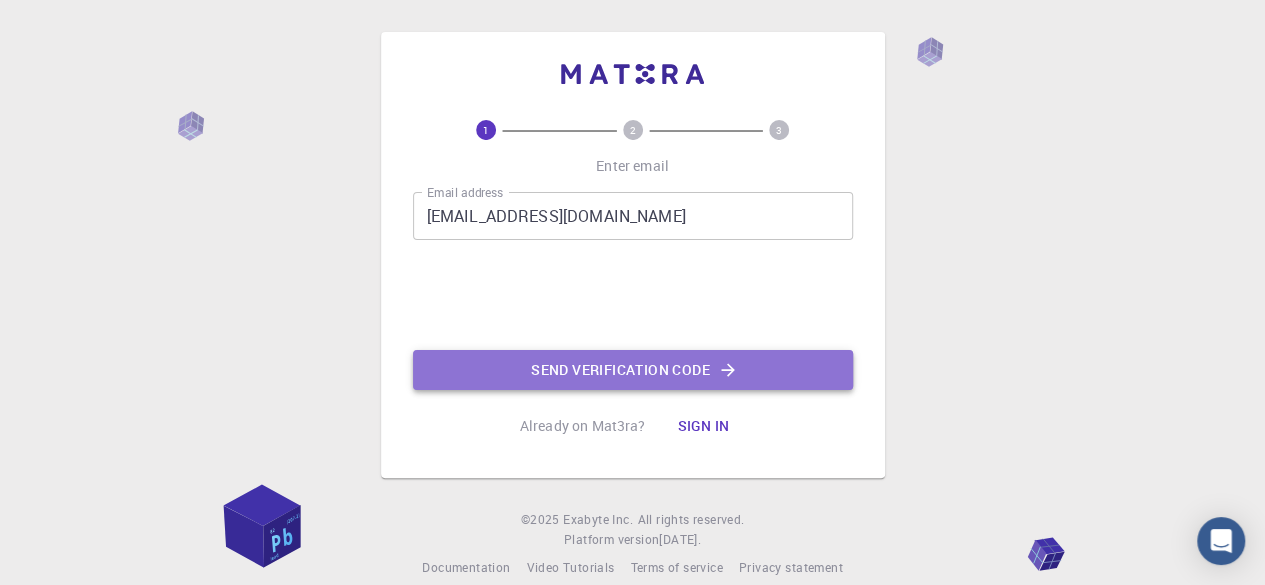 click on "Send verification code" 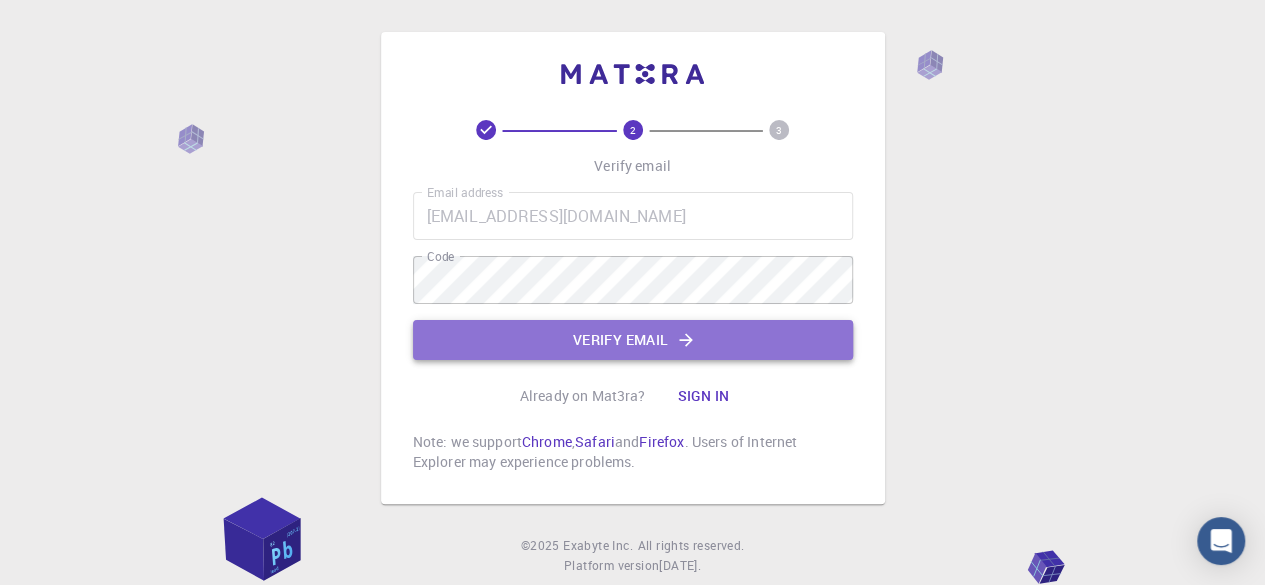click on "Verify email" 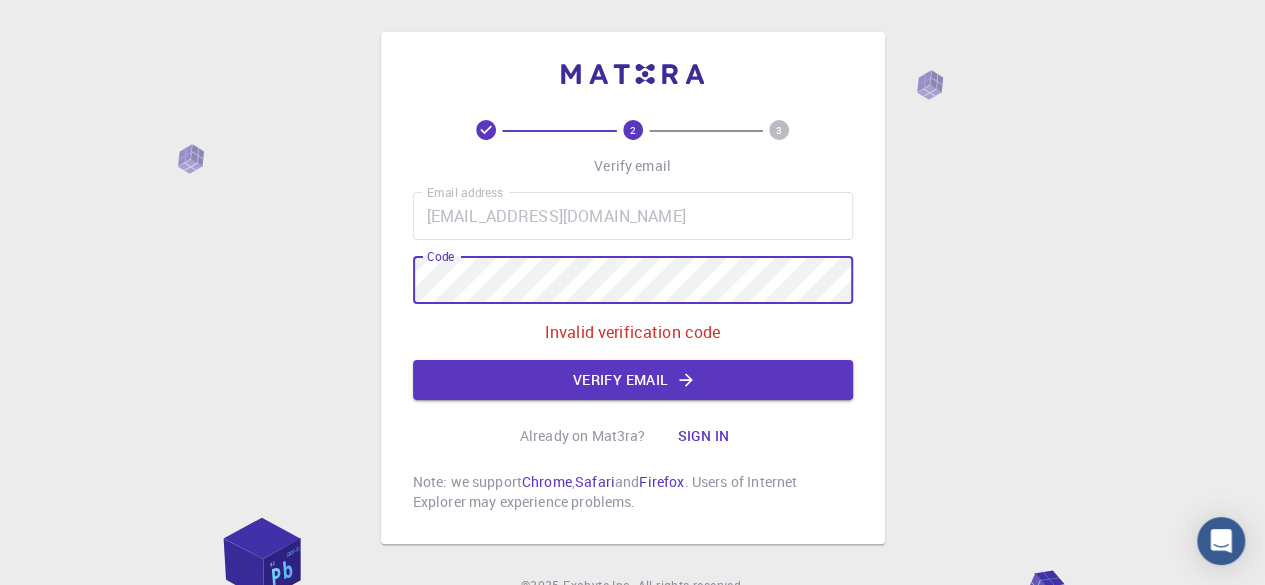 click on "2 3 Verify email Email address [EMAIL_ADDRESS][DOMAIN_NAME] Email address Code Code Invalid verification code Verify email Already on Mat3ra? Sign in Note: we support  Chrome ,  Safari  and  Firefox . Users of Internet Explorer may experience problems. ©  2025   Exabyte Inc.   All rights reserved. Platform version  [DATE] . Documentation Video Tutorials Terms of service Privacy statement" at bounding box center (632, 338) 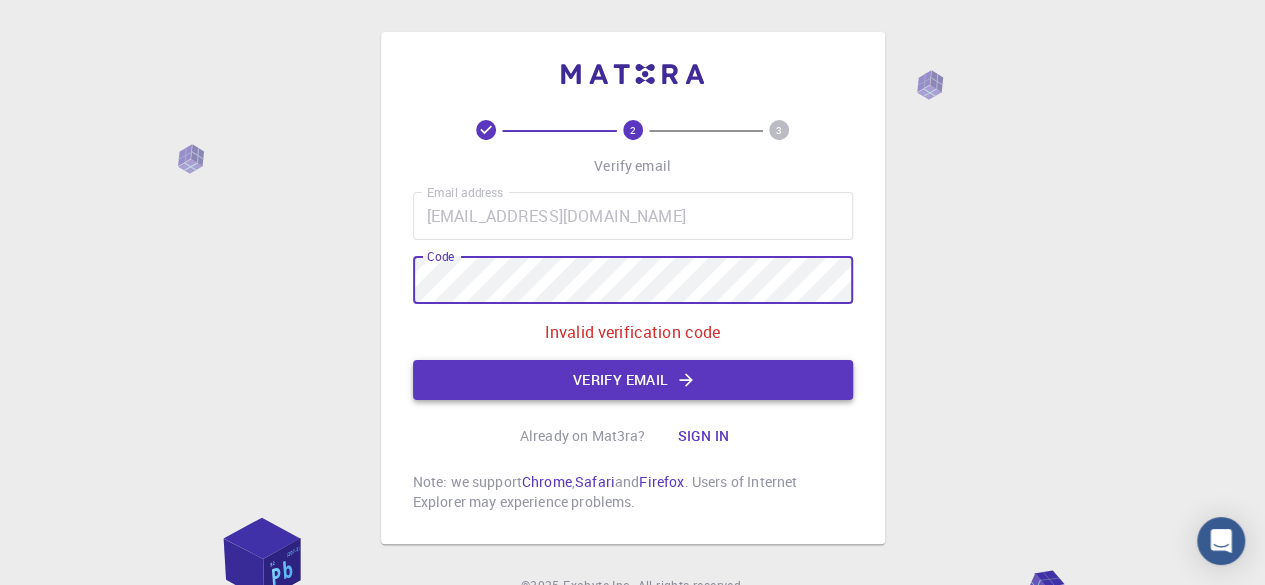 click 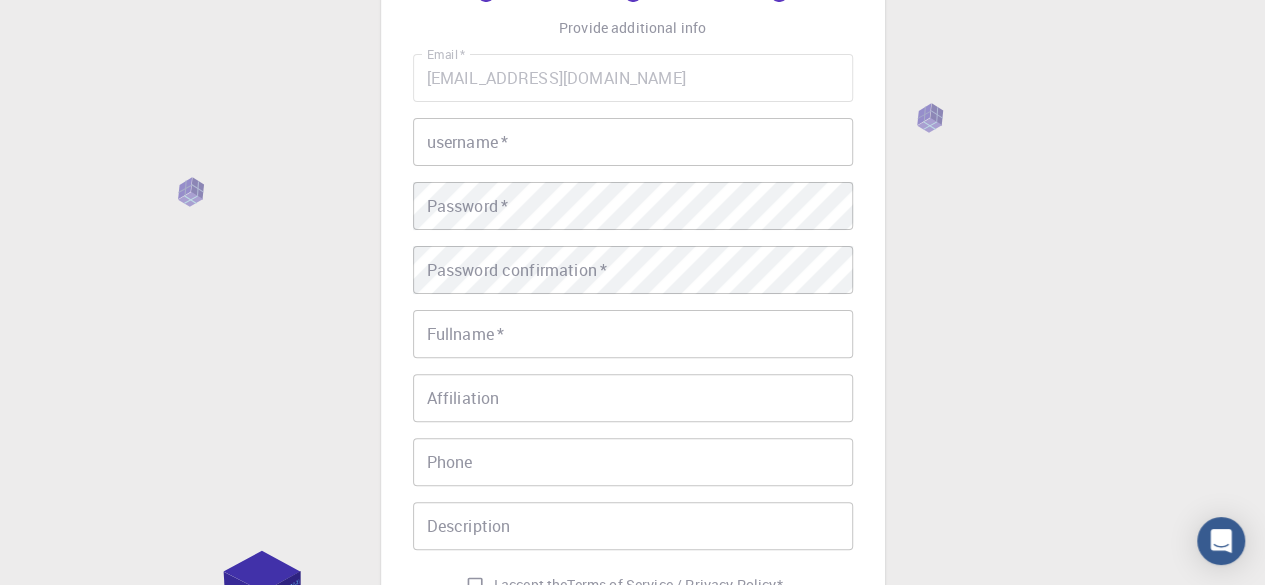 scroll, scrollTop: 0, scrollLeft: 0, axis: both 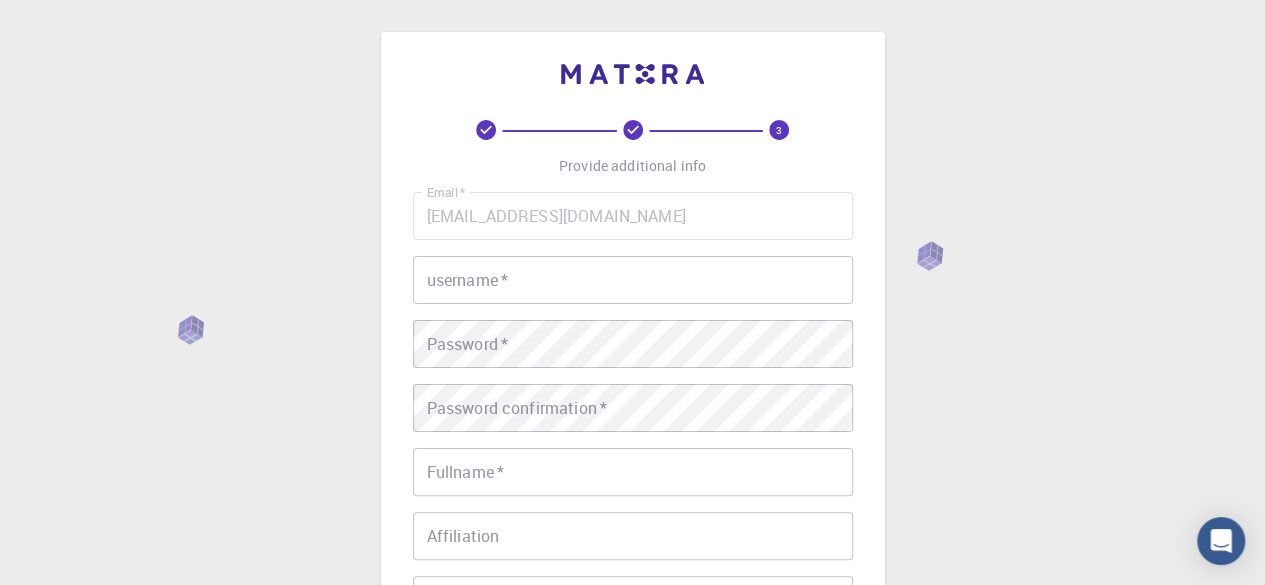 click on "username   *" at bounding box center (633, 280) 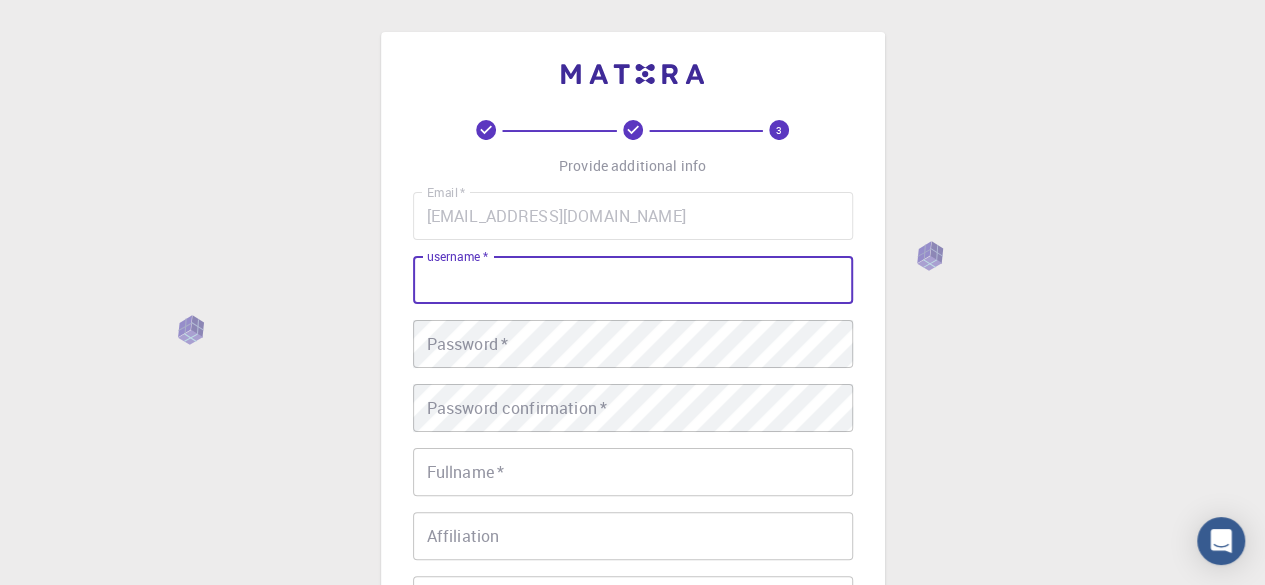 click on "username   *" at bounding box center [633, 280] 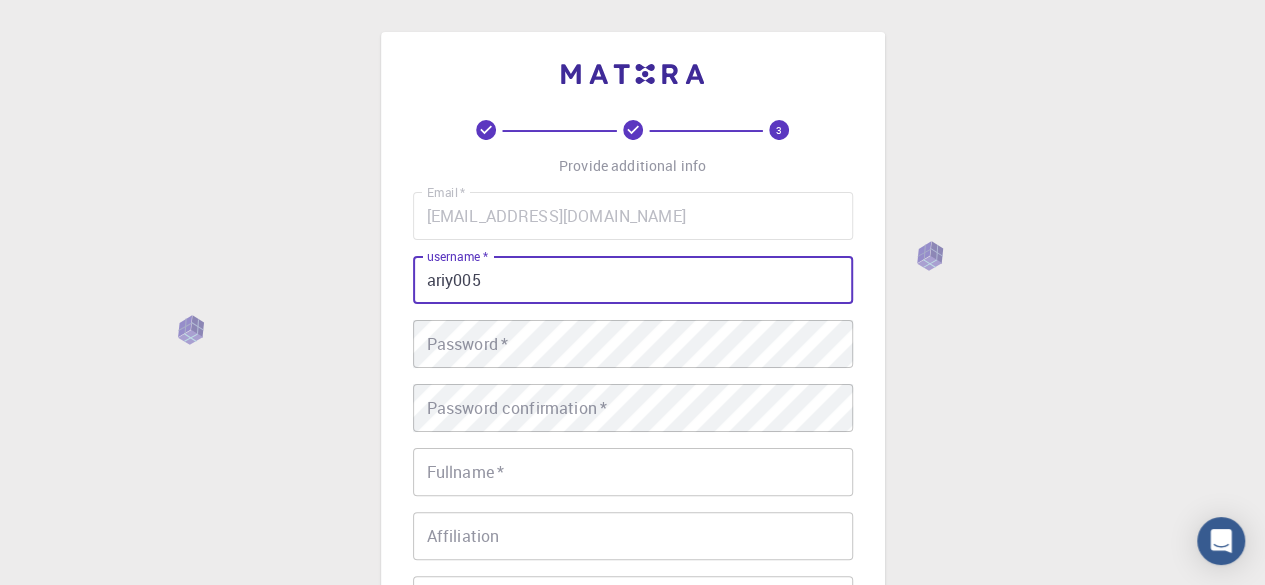 type on "ariy005" 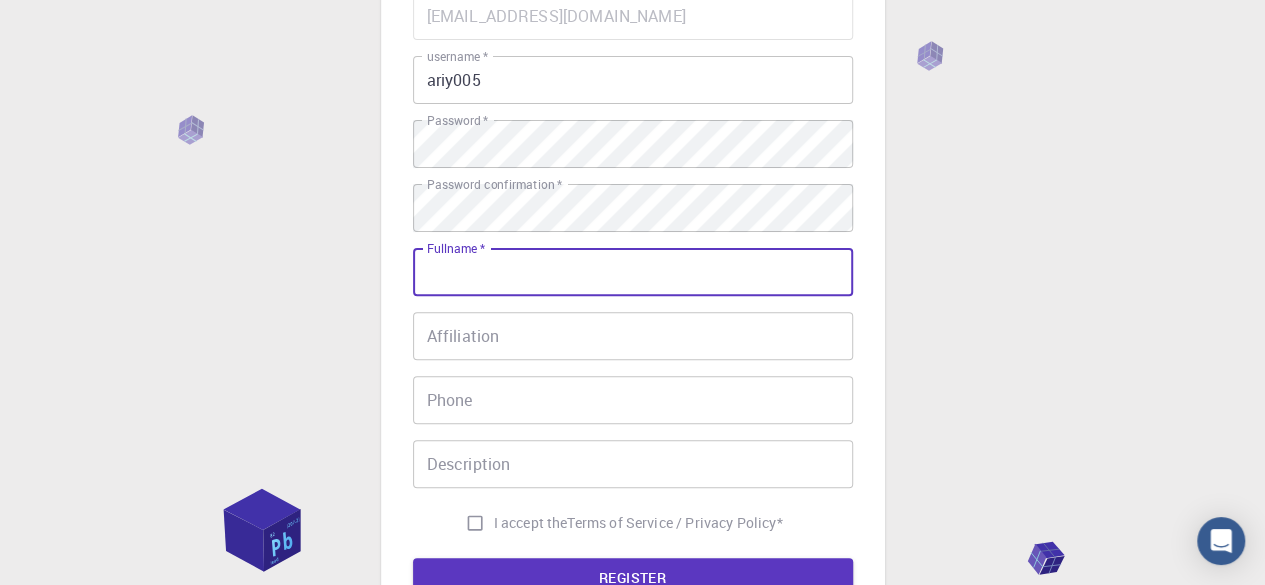 scroll, scrollTop: 100, scrollLeft: 0, axis: vertical 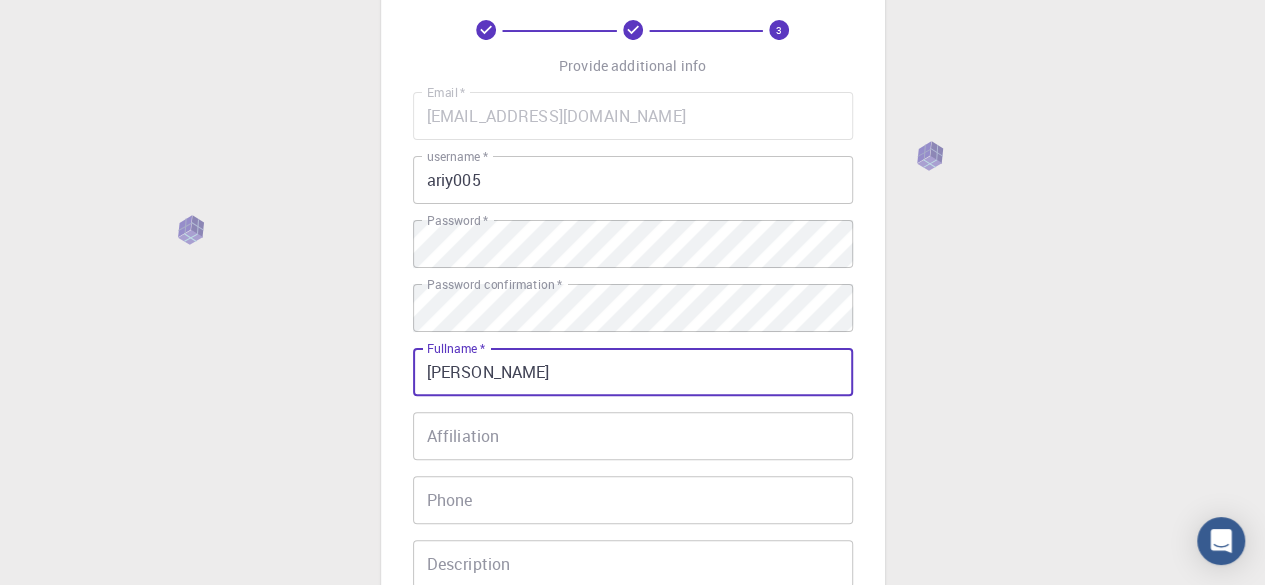 type on "[PERSON_NAME]" 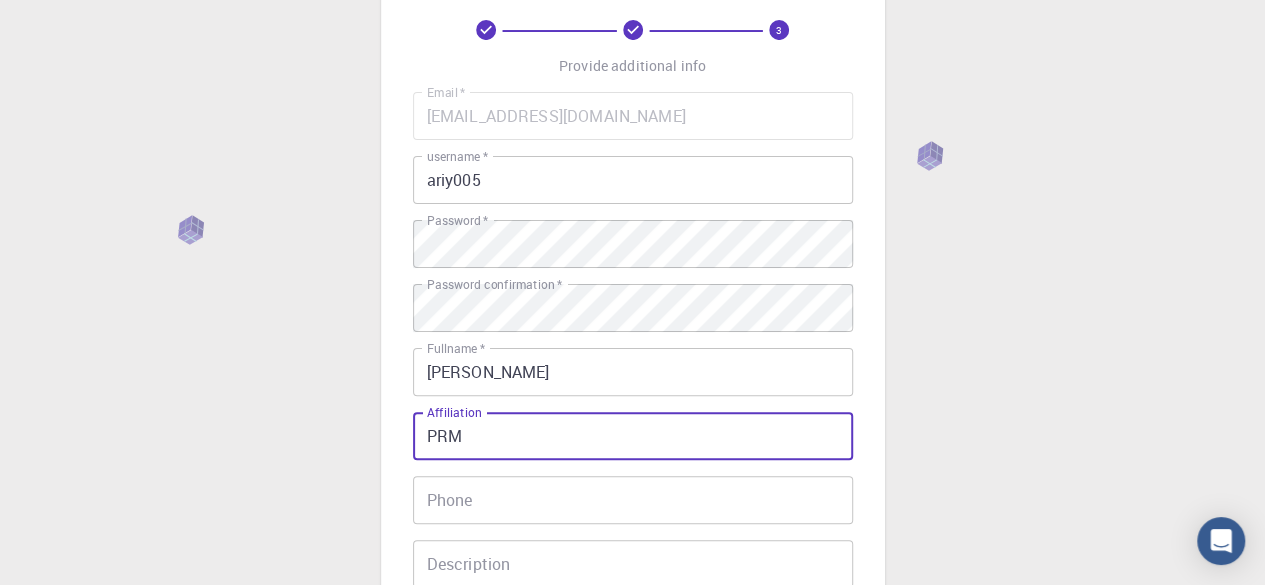 scroll, scrollTop: 200, scrollLeft: 0, axis: vertical 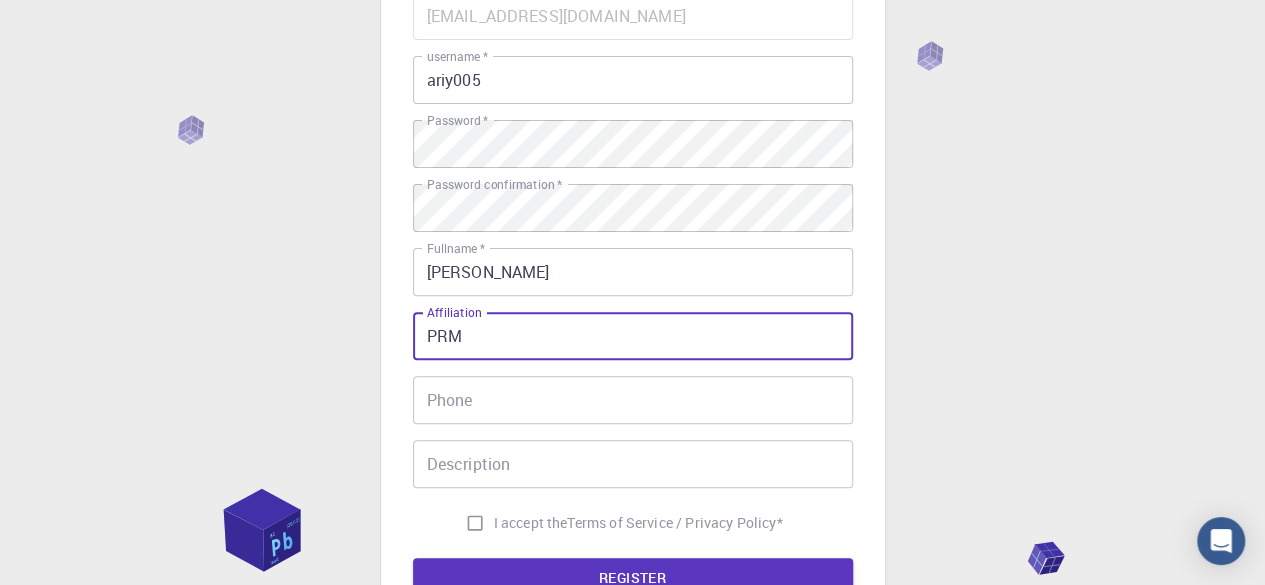type on "PRM" 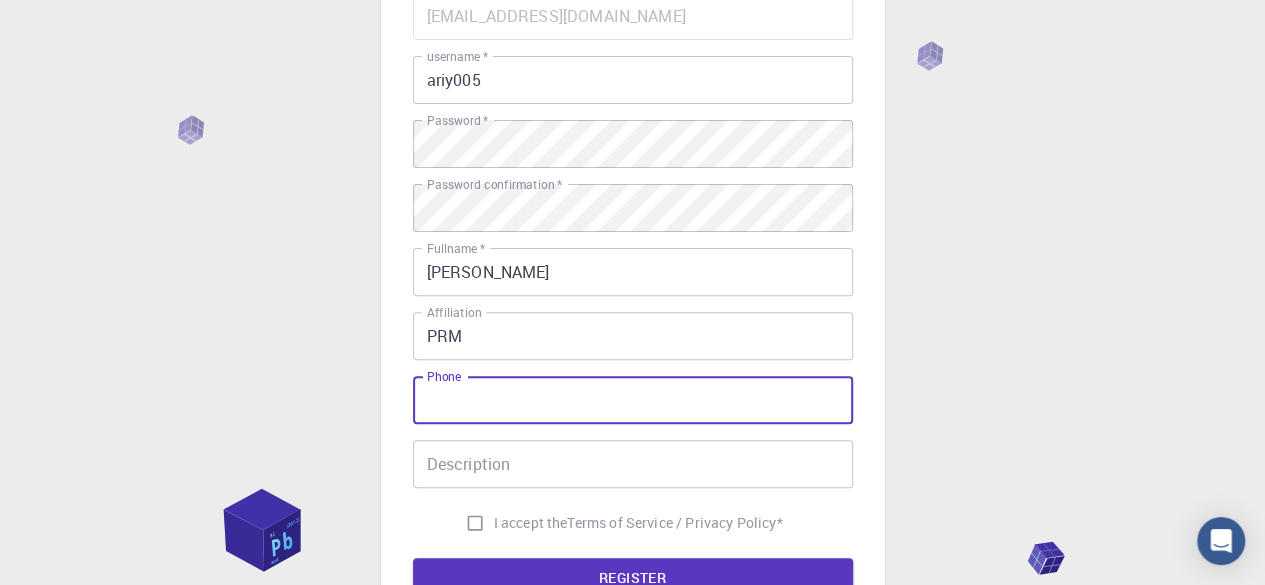 click on "3 Provide additional info Email   * [EMAIL_ADDRESS][DOMAIN_NAME] Email   * username   * ariy005 username   * Password   * Password   * Password confirmation   * Password confirmation   * Fullname   * [PERSON_NAME] Y Fullname   * Affiliation PRM Affiliation Phone Phone Description Description I accept the  Terms of Service / Privacy Policy  * REGISTER Already on Mat3ra? Sign in ©  2025   Exabyte Inc.   All rights reserved. Platform version  [DATE] . Documentation Video Tutorials Terms of service Privacy statement" at bounding box center (632, 309) 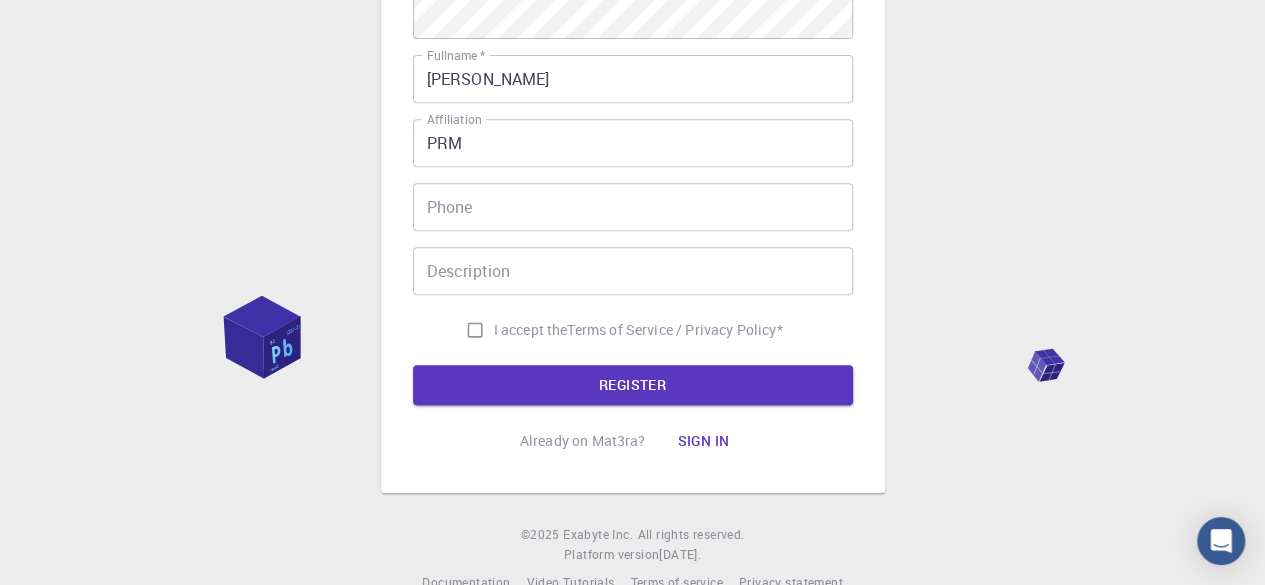 scroll, scrollTop: 400, scrollLeft: 0, axis: vertical 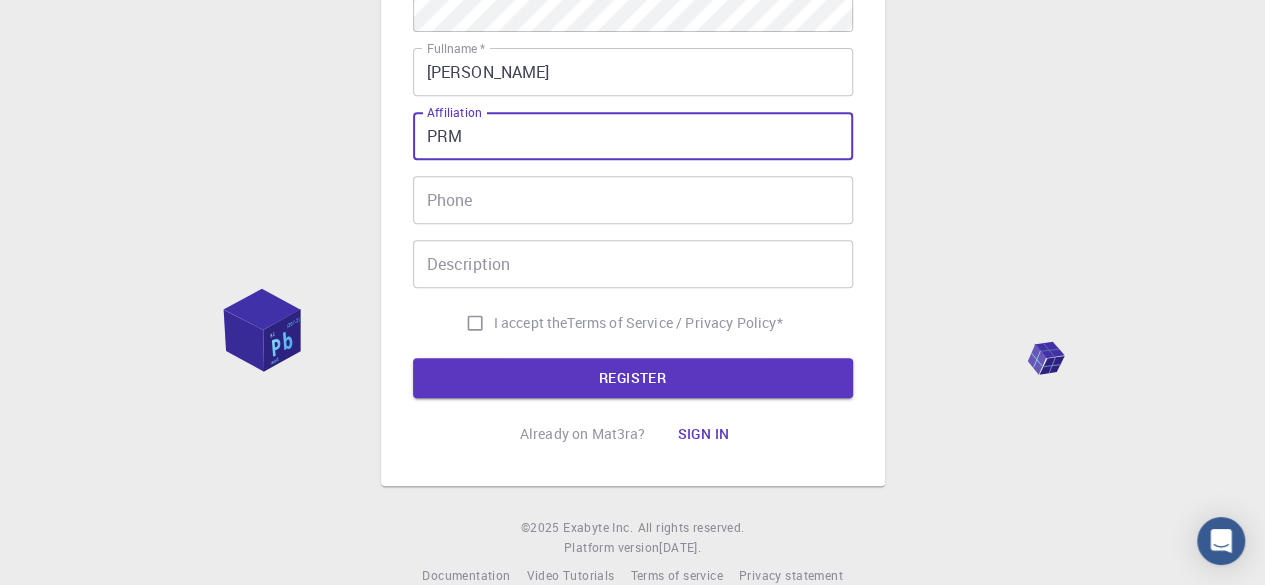 drag, startPoint x: 484, startPoint y: 138, endPoint x: 372, endPoint y: 126, distance: 112.64102 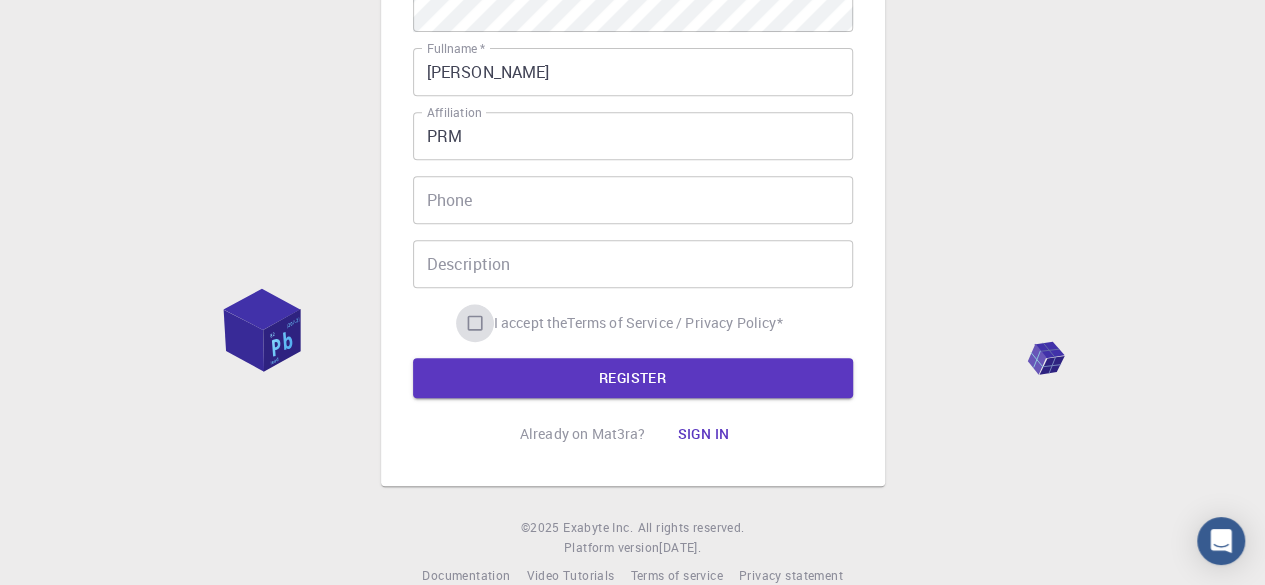 click on "I accept the  Terms of Service / Privacy Policy  *" at bounding box center (475, 323) 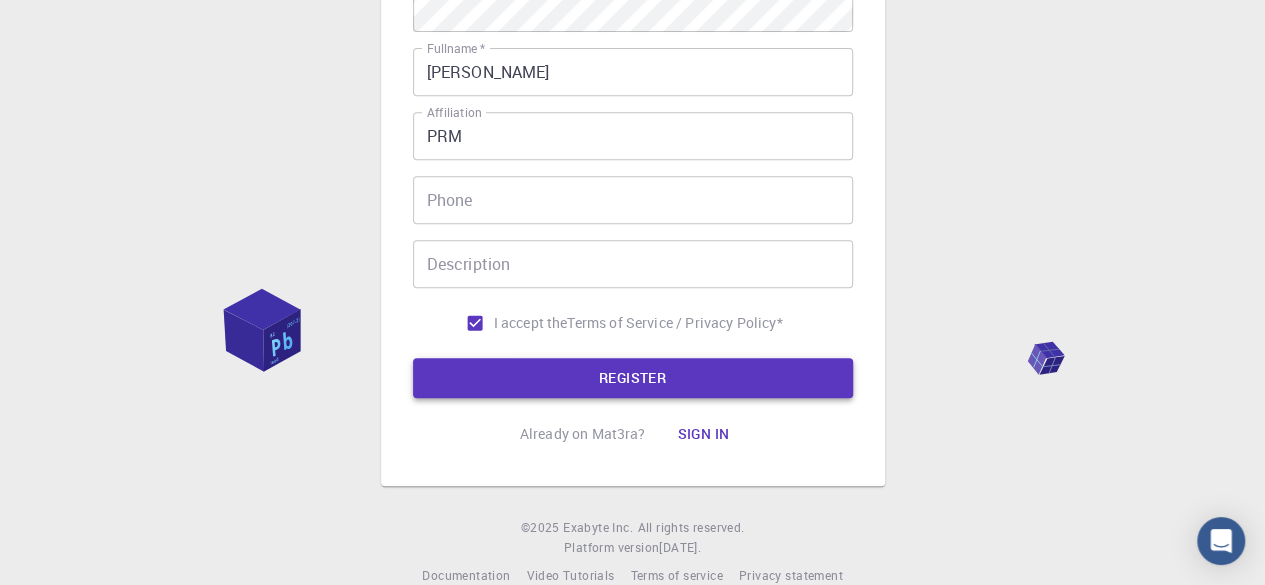 click on "REGISTER" at bounding box center [633, 378] 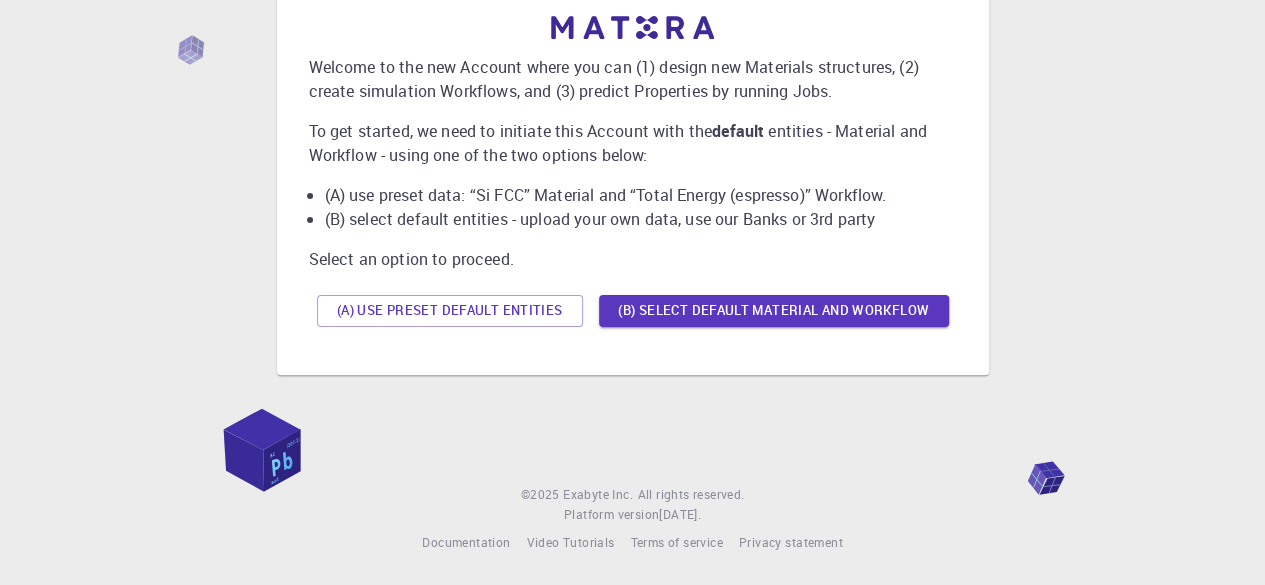 scroll, scrollTop: 0, scrollLeft: 0, axis: both 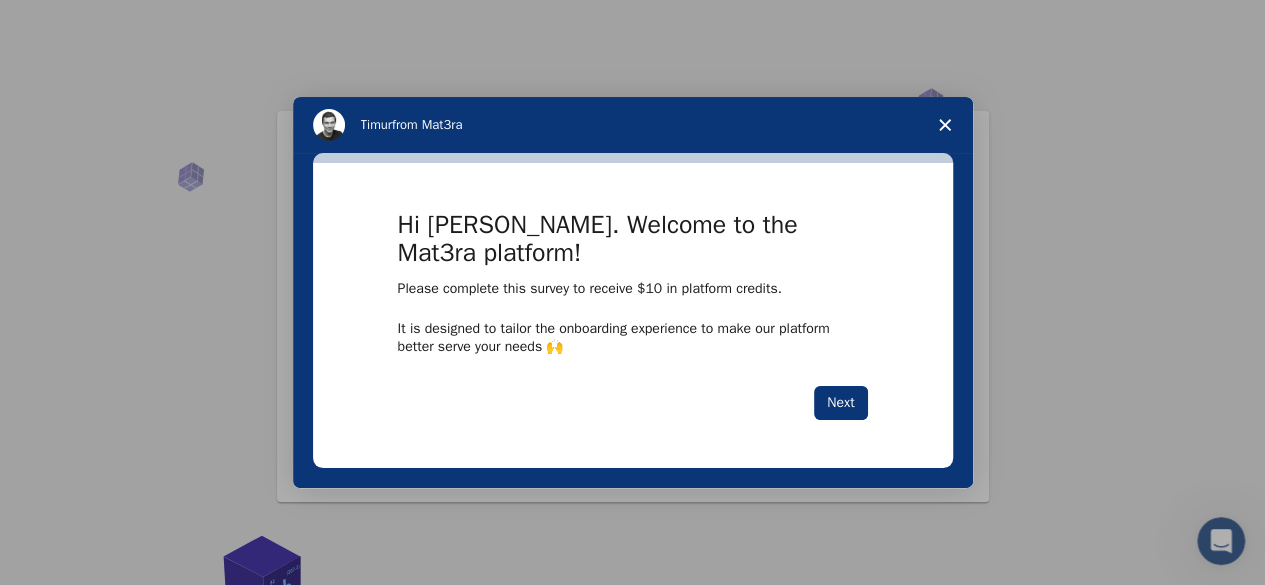 click at bounding box center [632, 292] 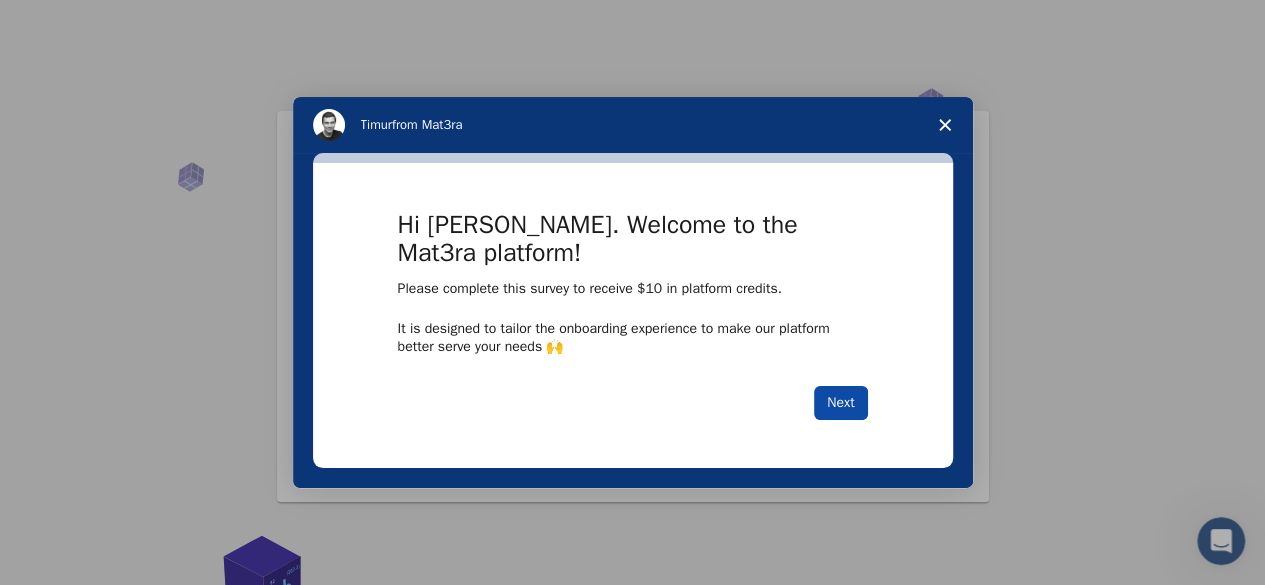 click on "Next" at bounding box center (840, 403) 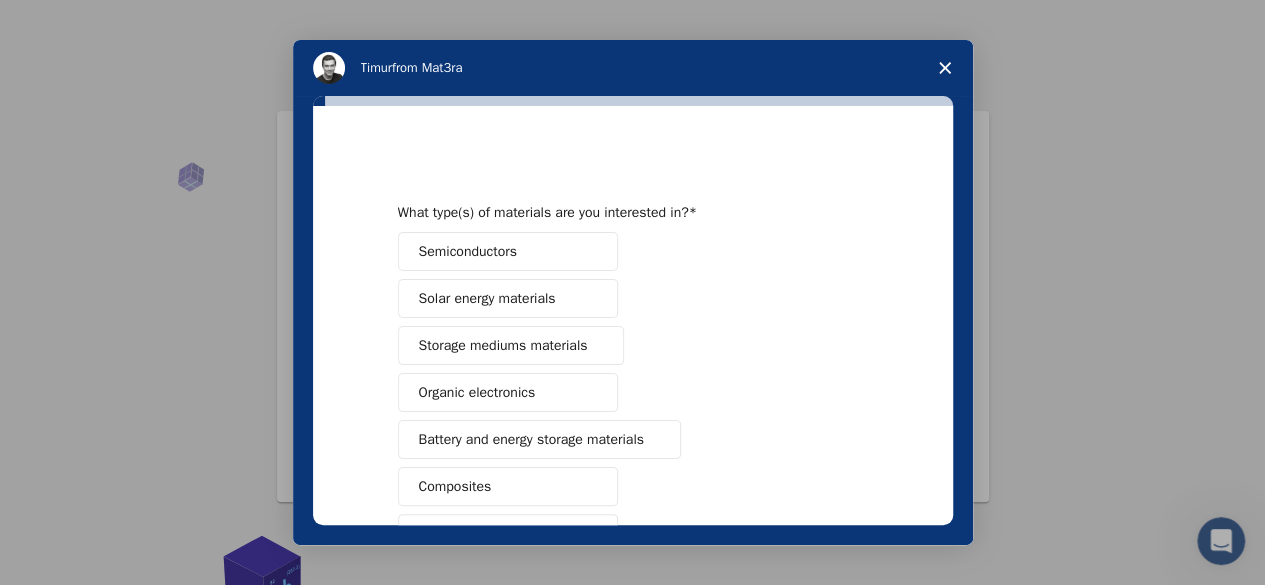 click on "Semiconductors Solar energy materials Storage mediums materials Organic electronics Battery and energy storage materials Composites Polymers Metals & Alloys Chemicals & Solvents Catalysis and reactivity Glasses Other (Please specify)" at bounding box center [633, 510] 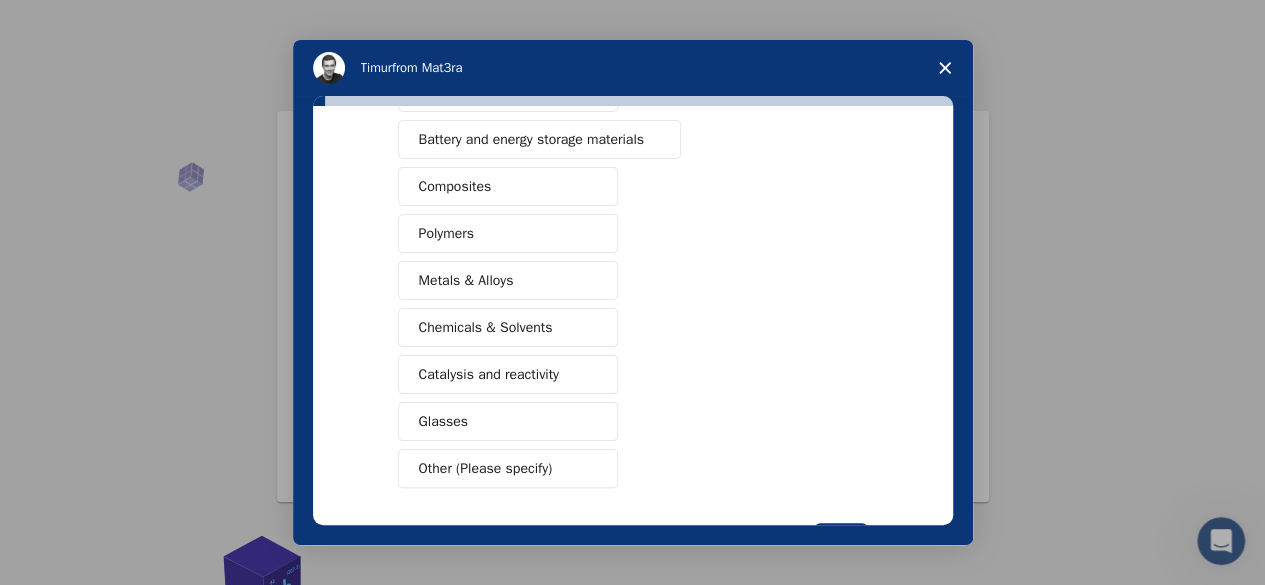 scroll, scrollTop: 372, scrollLeft: 0, axis: vertical 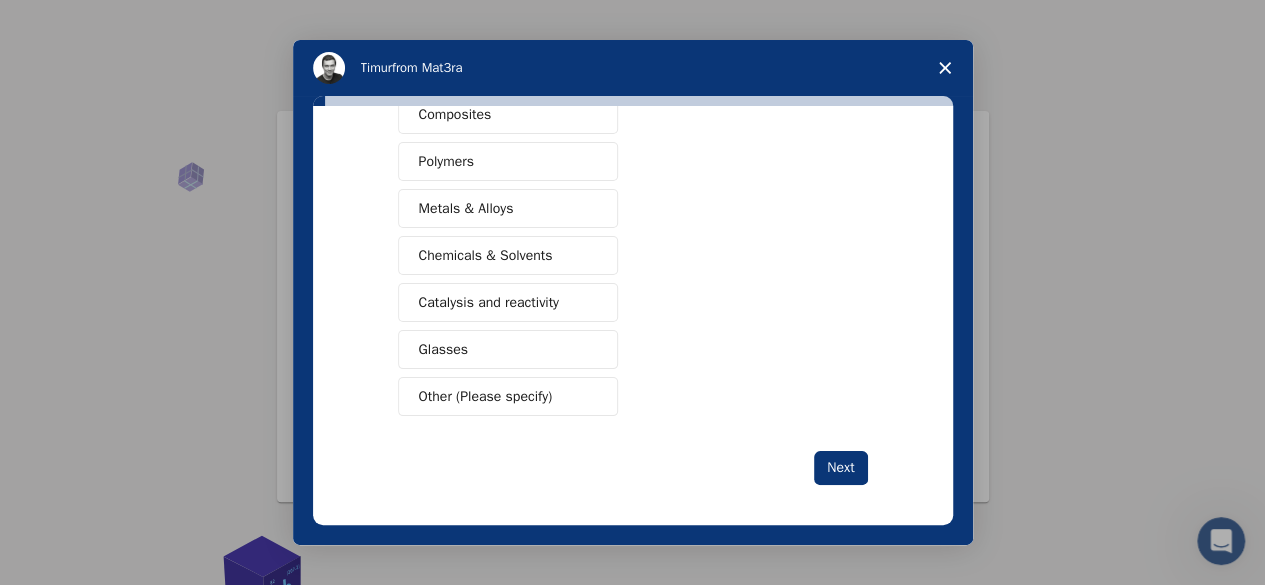 click on "Chemicals & Solvents" at bounding box center (508, 255) 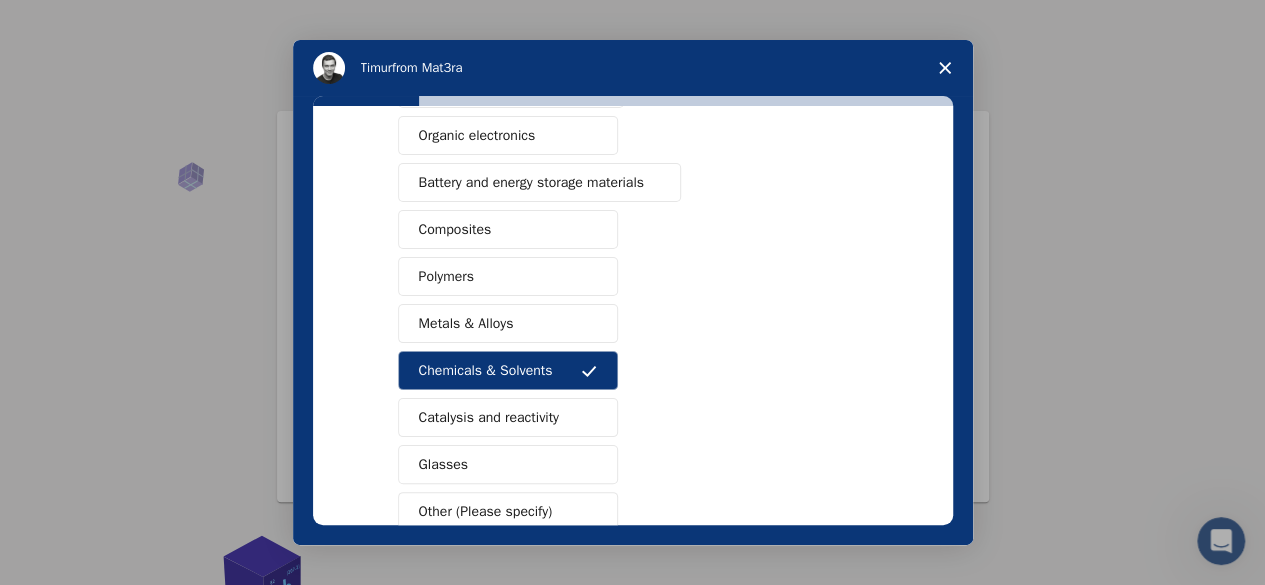 scroll, scrollTop: 372, scrollLeft: 0, axis: vertical 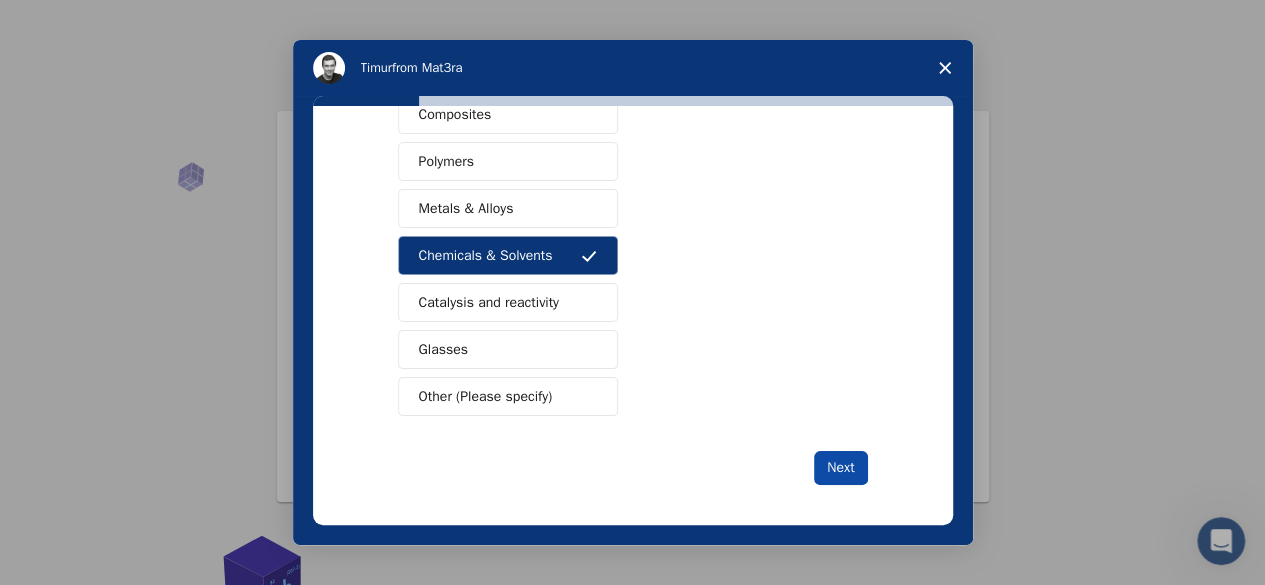 click on "Next" at bounding box center (840, 468) 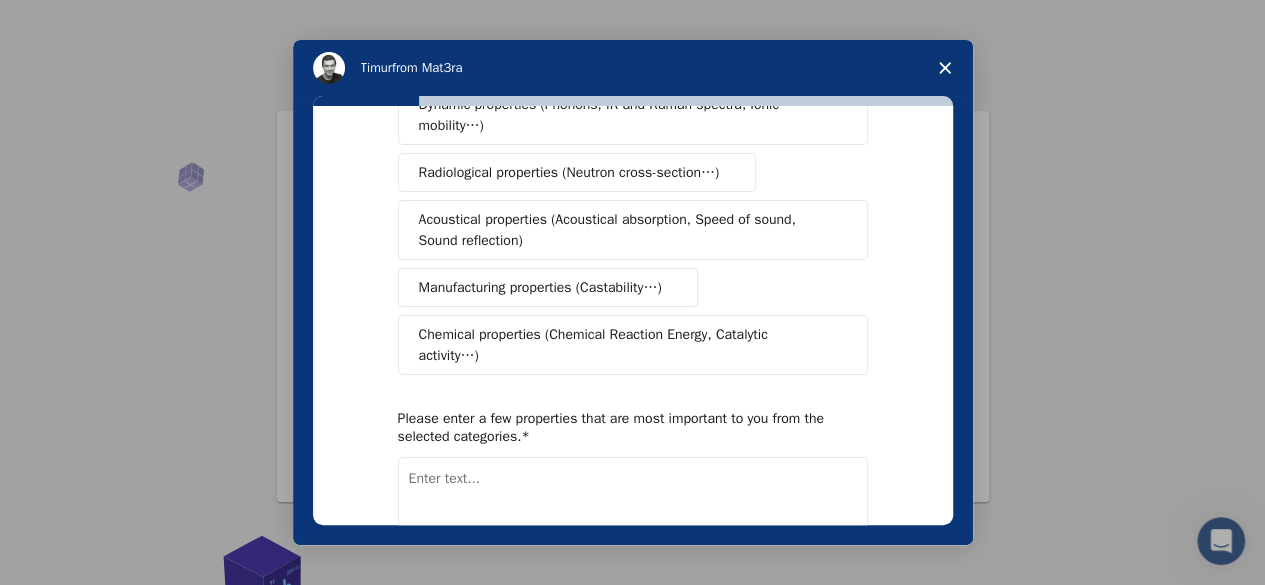 scroll, scrollTop: 400, scrollLeft: 0, axis: vertical 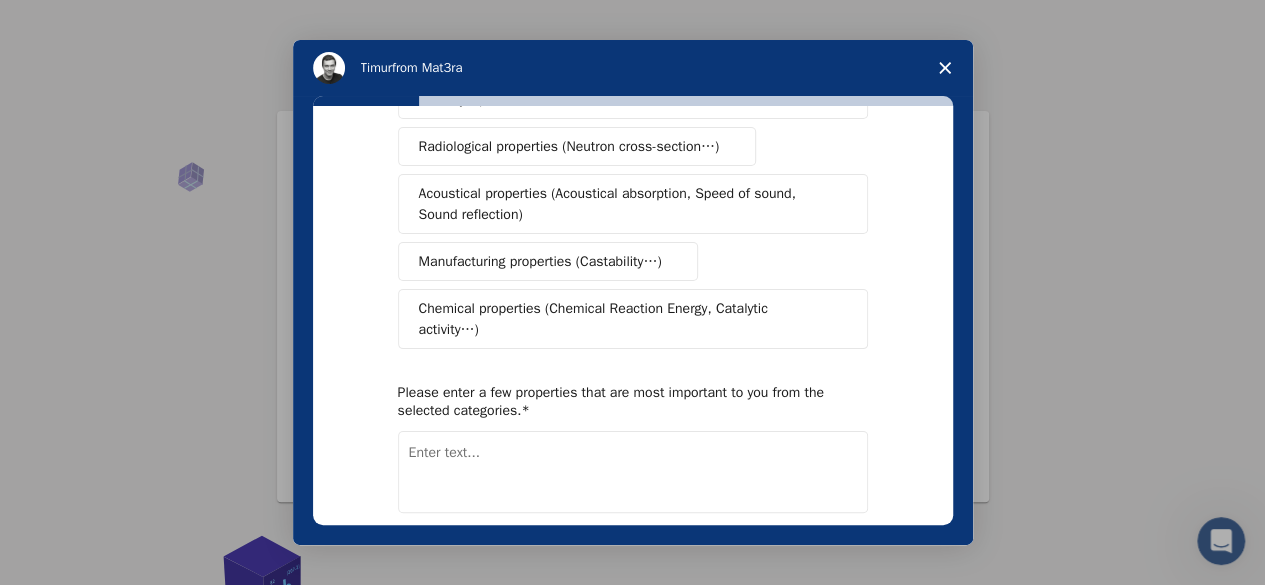 click on "Chemical properties (Chemical Reaction Energy, Catalytic activity…)" at bounding box center (625, 319) 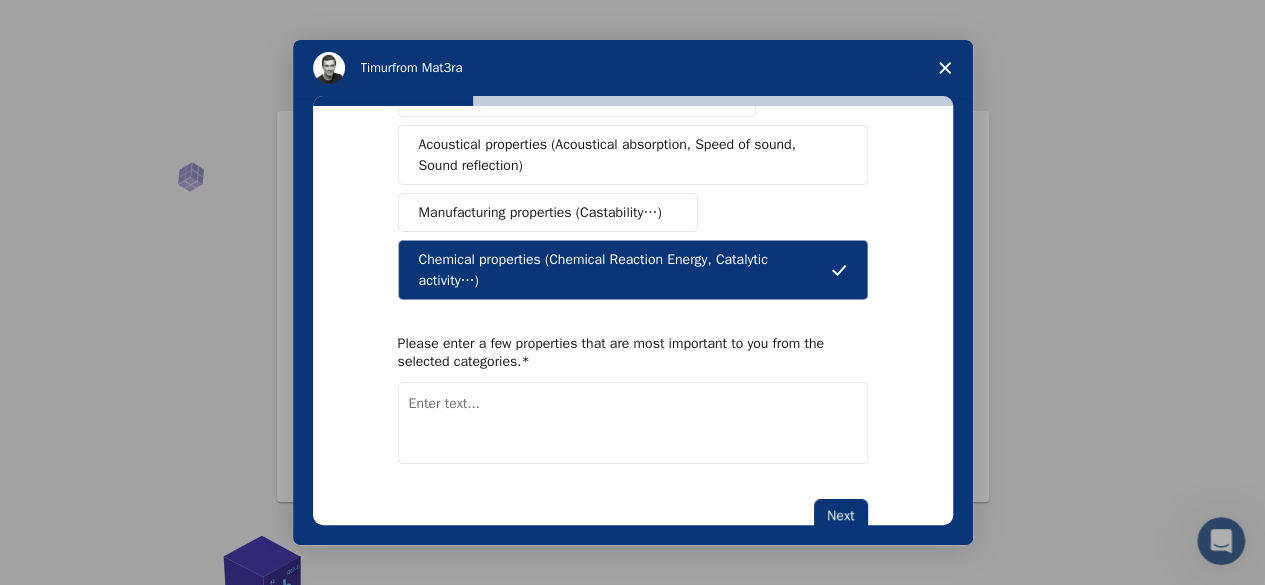 scroll, scrollTop: 476, scrollLeft: 0, axis: vertical 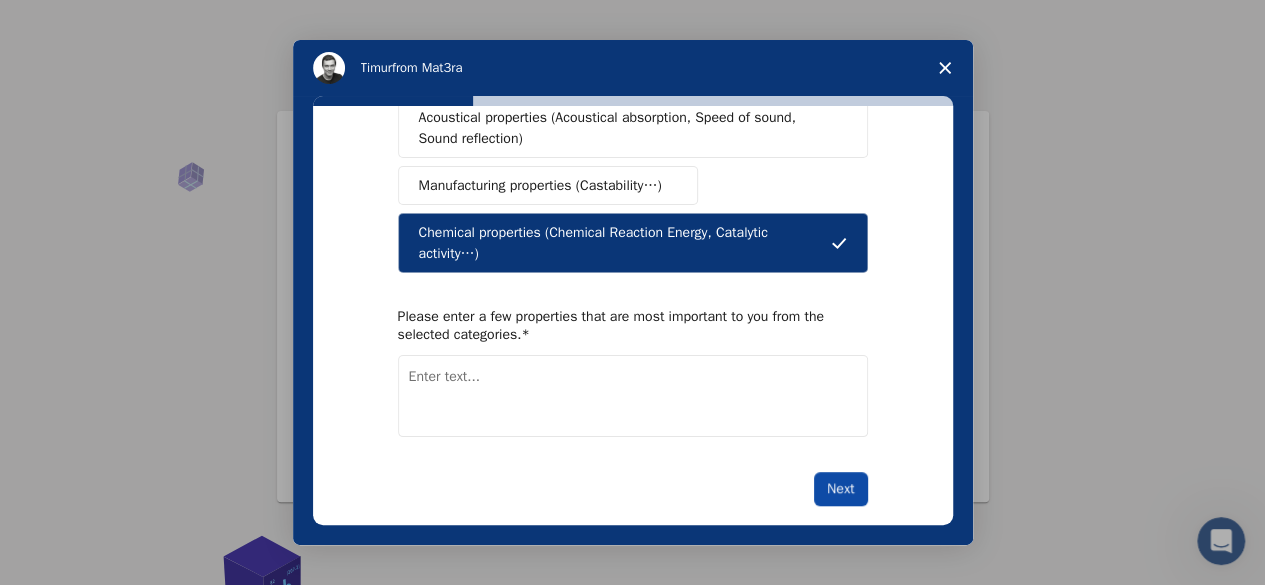 click on "Next" at bounding box center [840, 489] 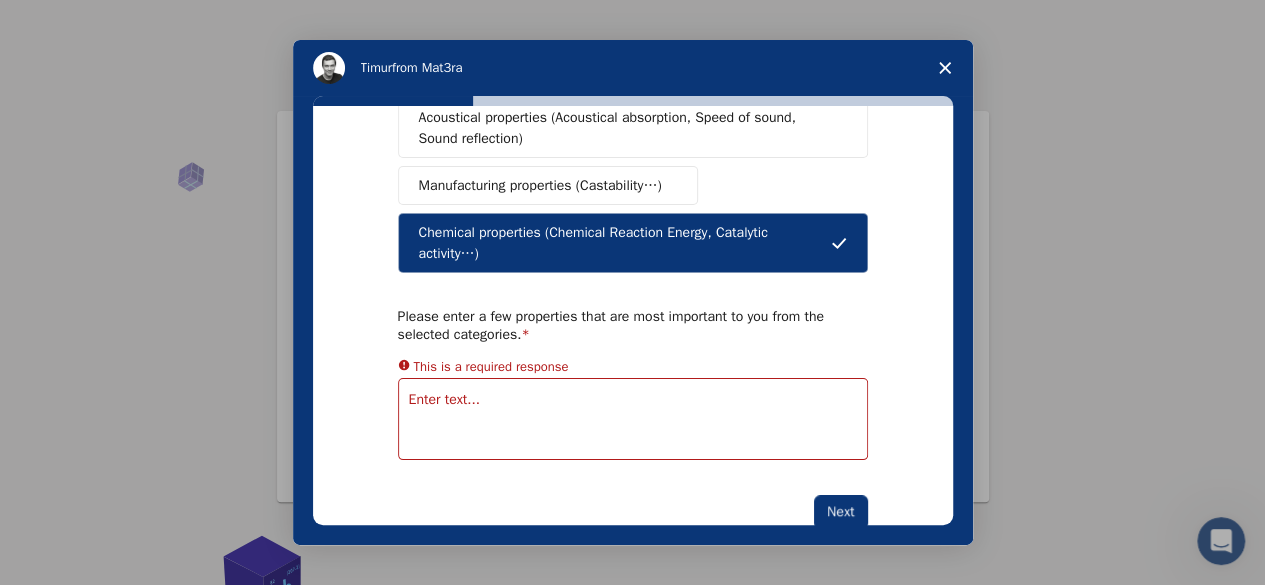 click at bounding box center (633, 419) 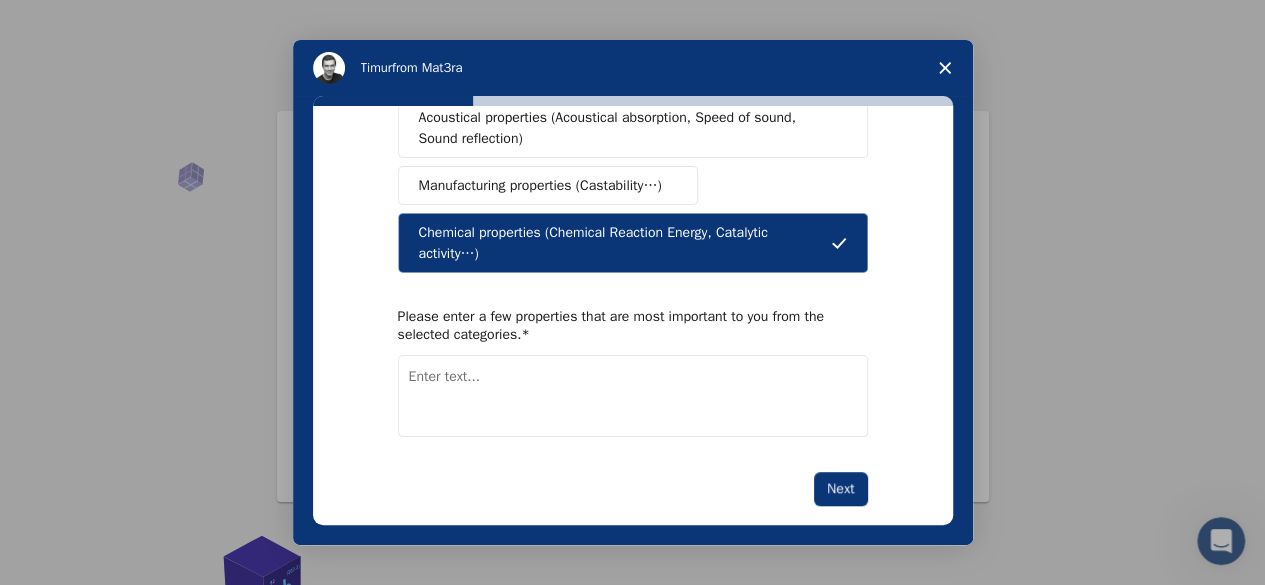 click at bounding box center [633, 396] 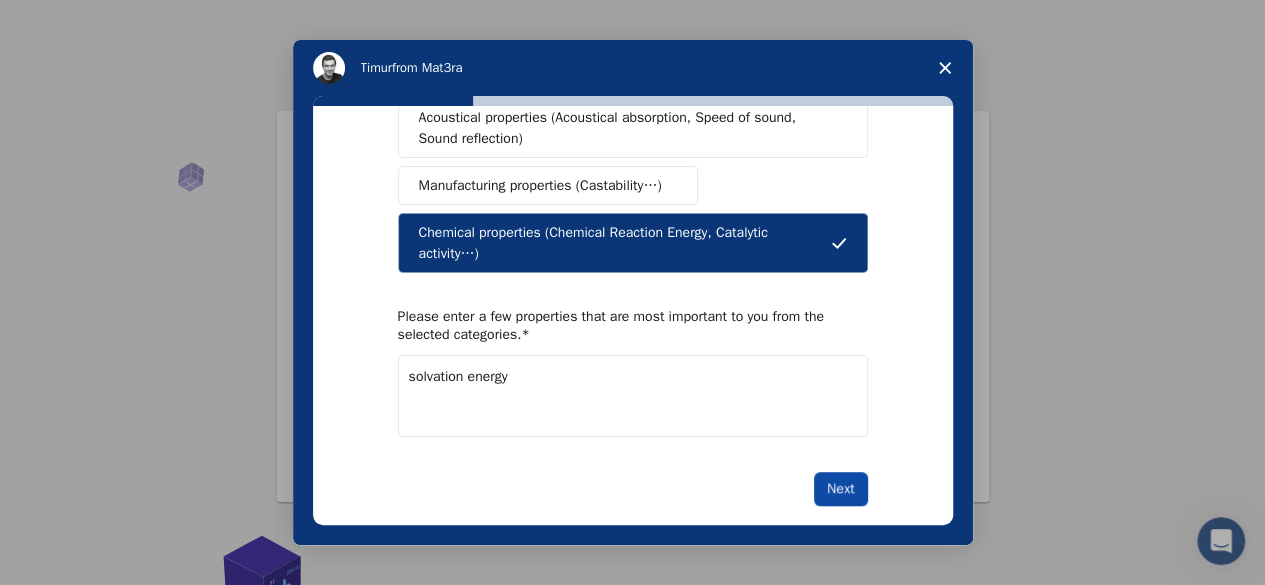 type on "solvation energy" 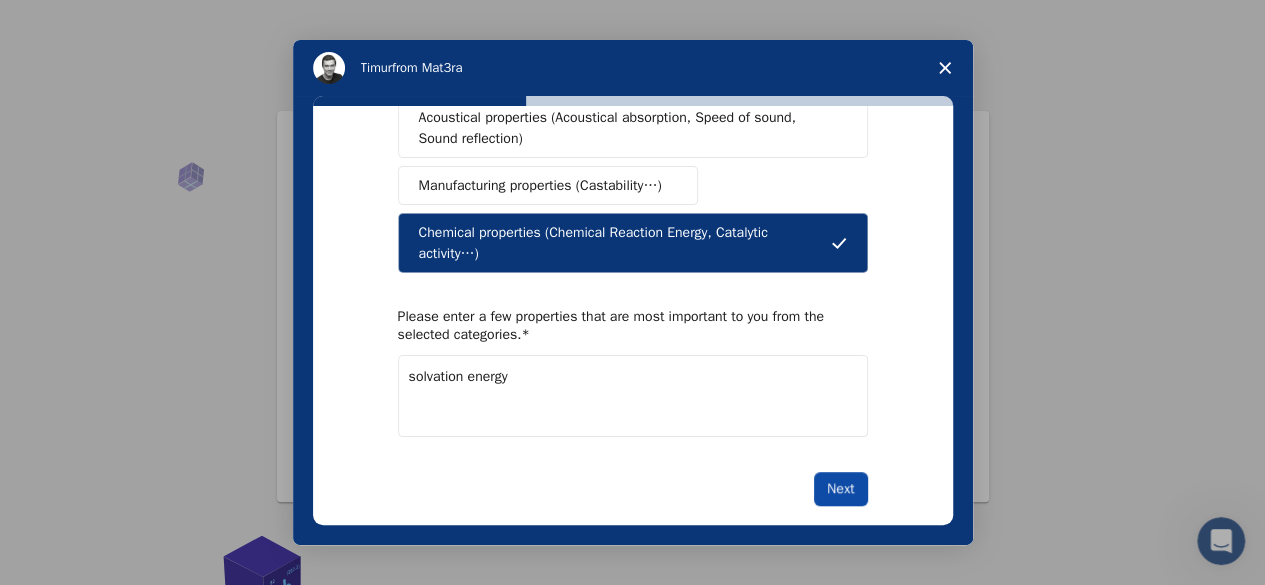 drag, startPoint x: 832, startPoint y: 451, endPoint x: 836, endPoint y: 464, distance: 13.601471 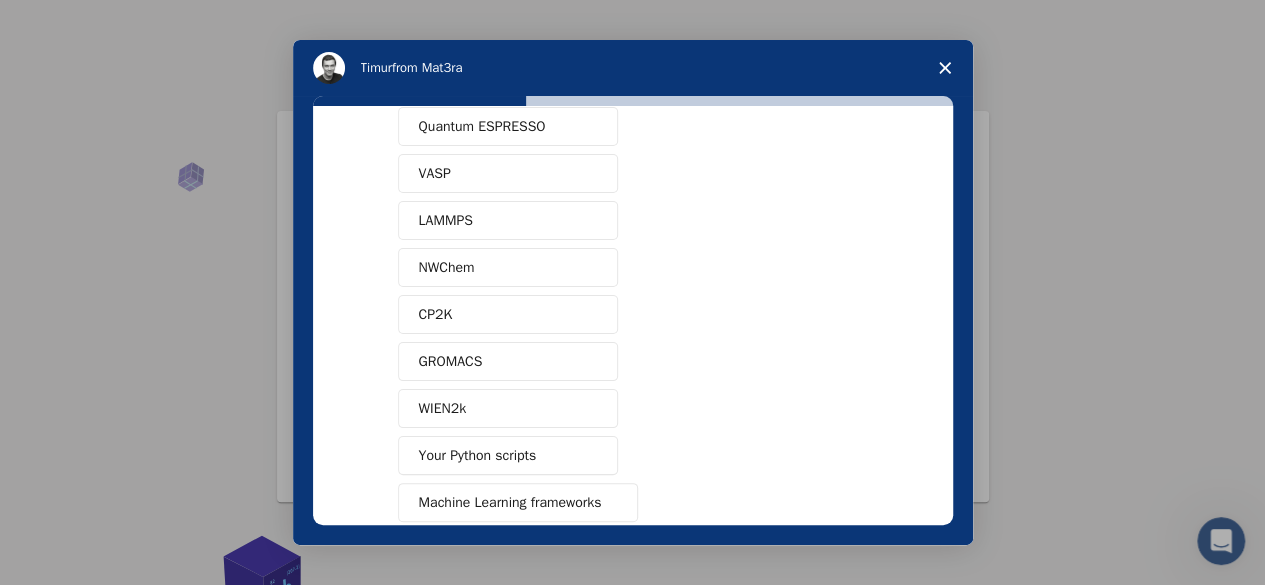 scroll, scrollTop: 0, scrollLeft: 0, axis: both 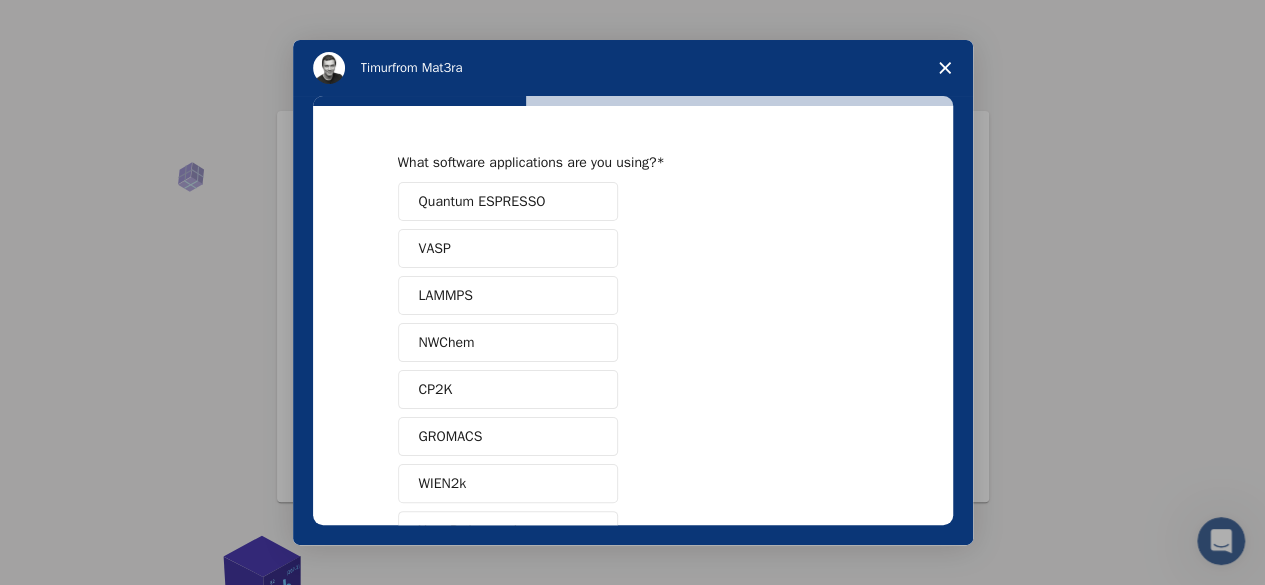 click on "Quantum ESPRESSO" at bounding box center [482, 201] 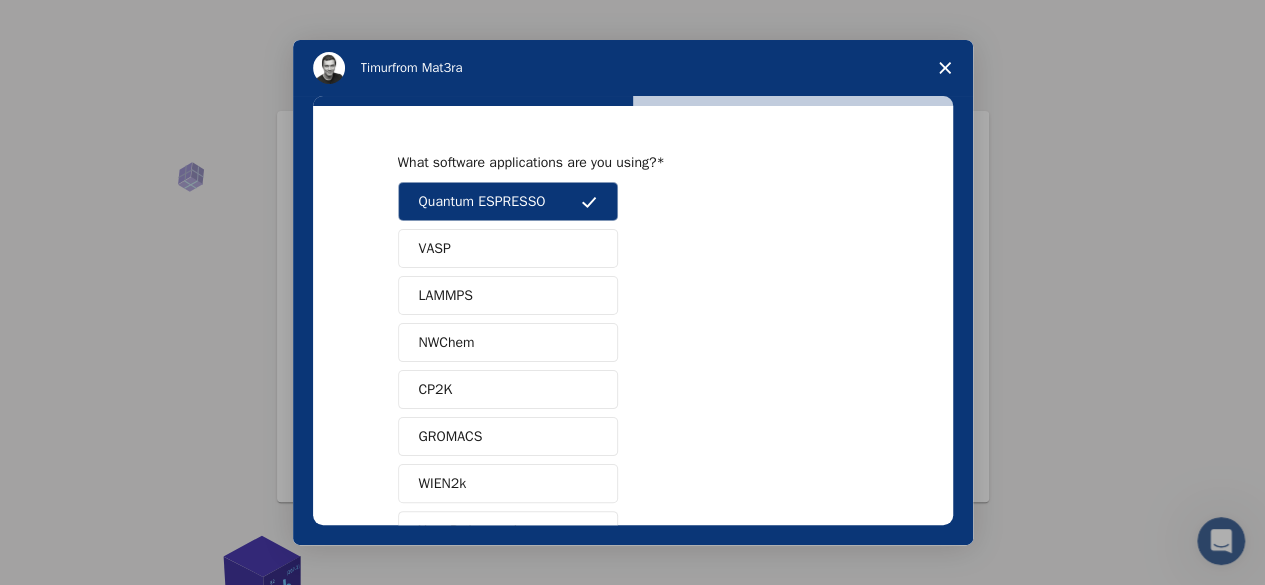 click on "LAMMPS" at bounding box center (508, 295) 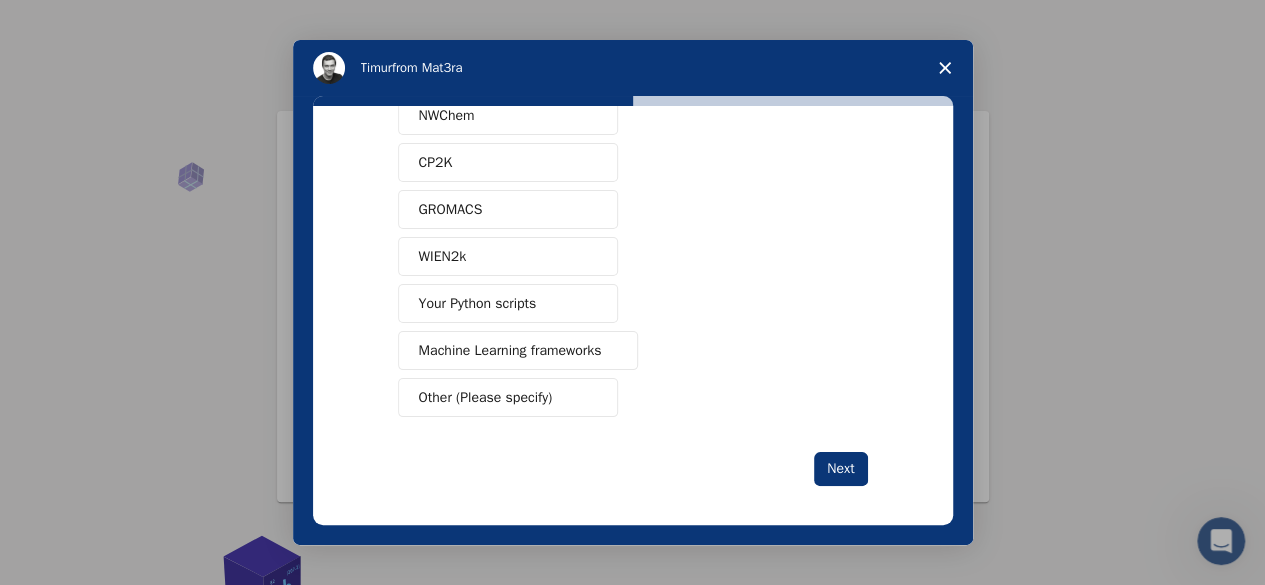 scroll, scrollTop: 229, scrollLeft: 0, axis: vertical 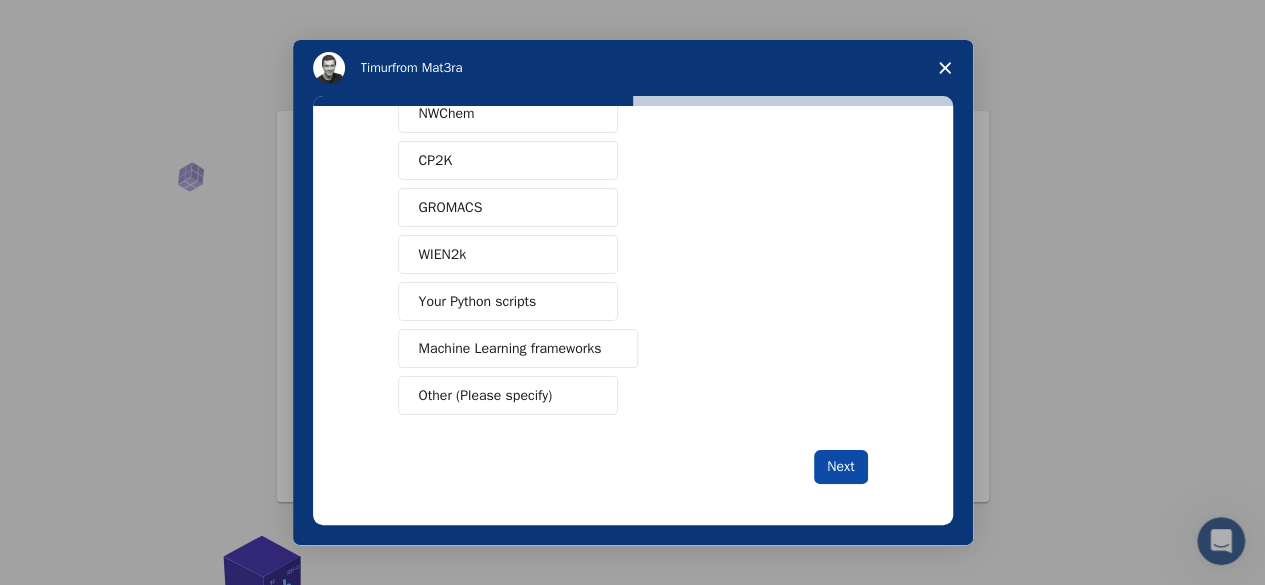 click on "Next" at bounding box center (840, 467) 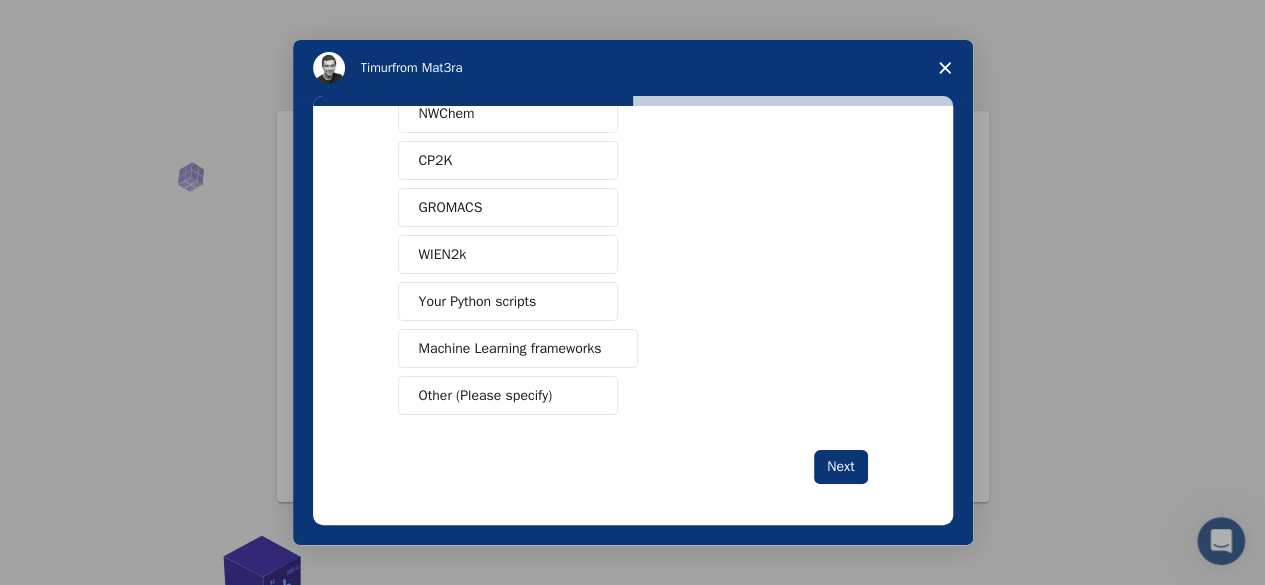scroll, scrollTop: 0, scrollLeft: 0, axis: both 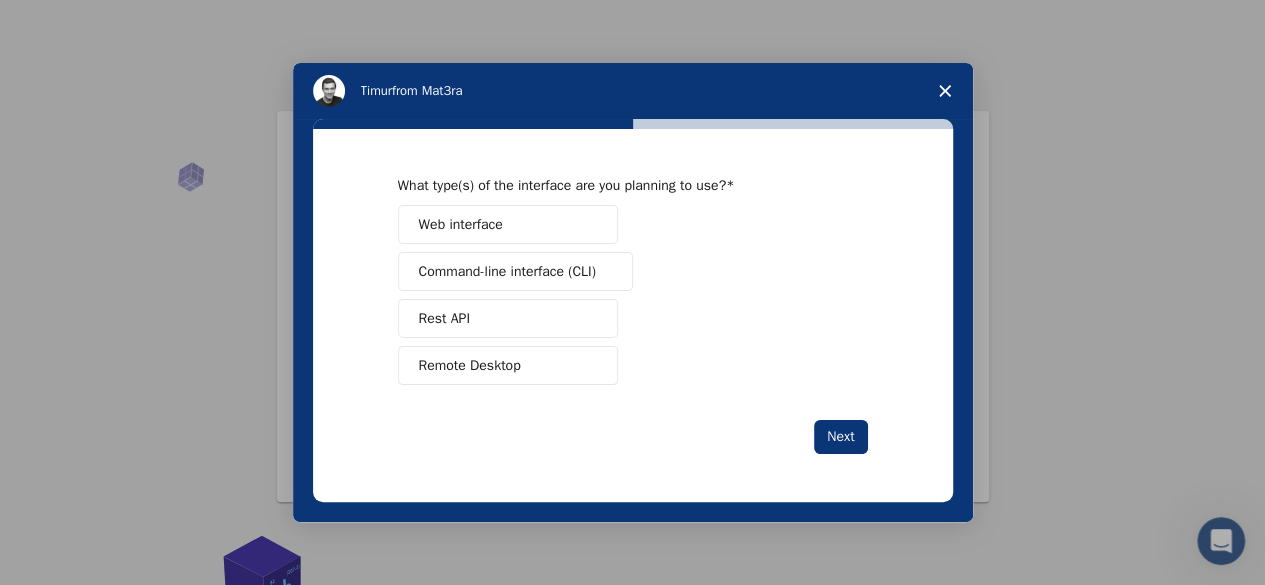 click on "Web interface" at bounding box center [508, 224] 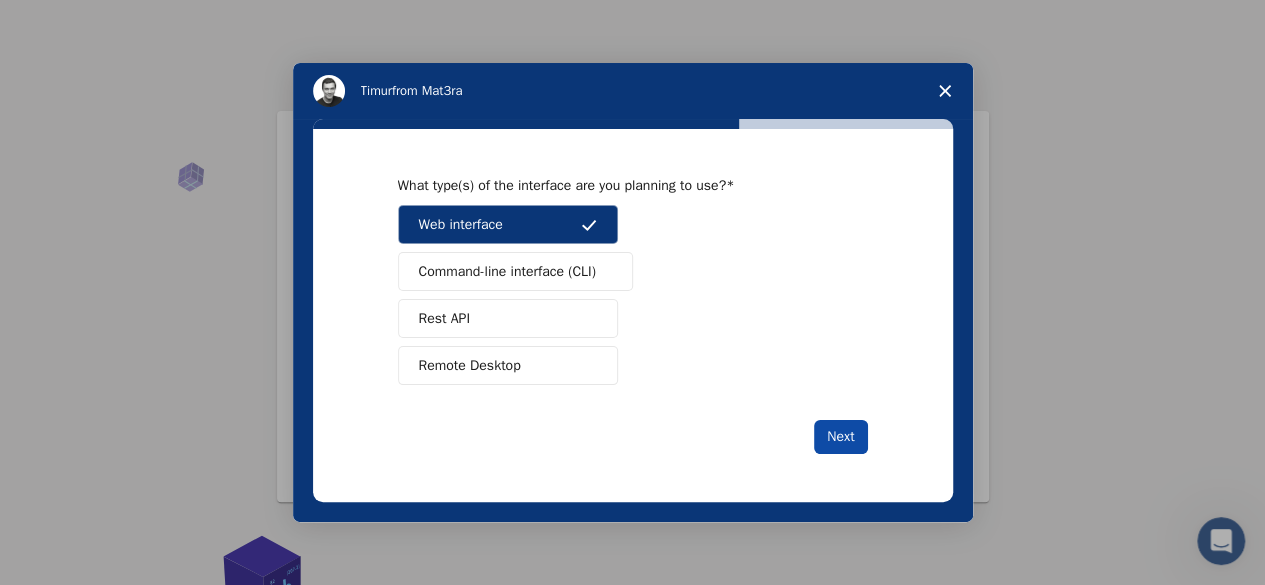 click on "Next" at bounding box center (840, 437) 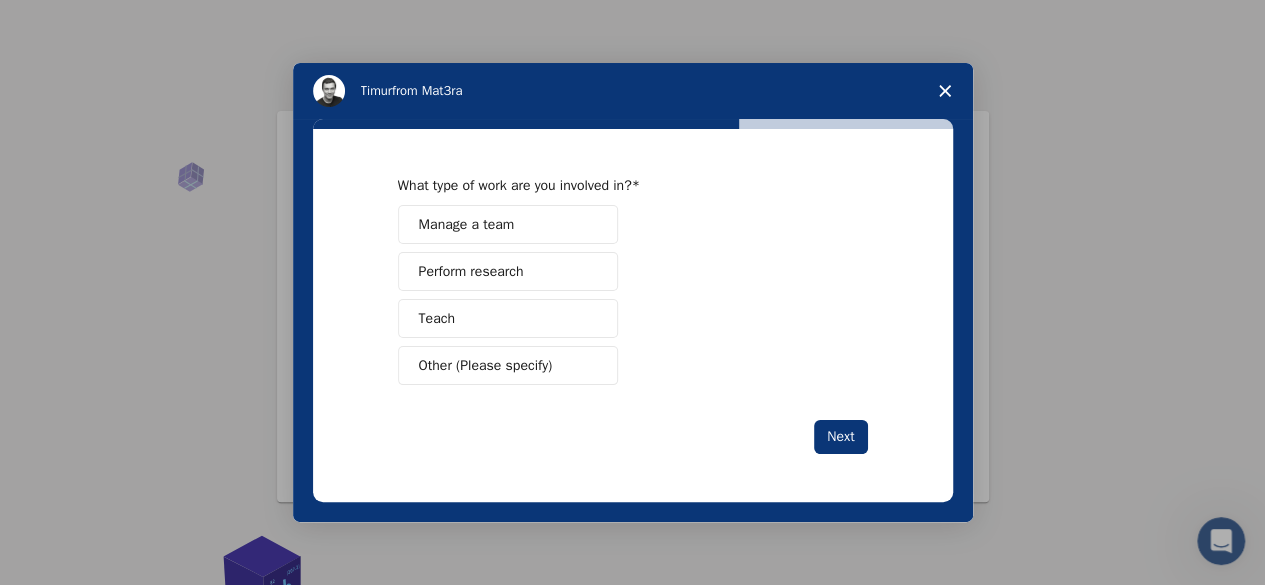 click on "Teach" at bounding box center (508, 318) 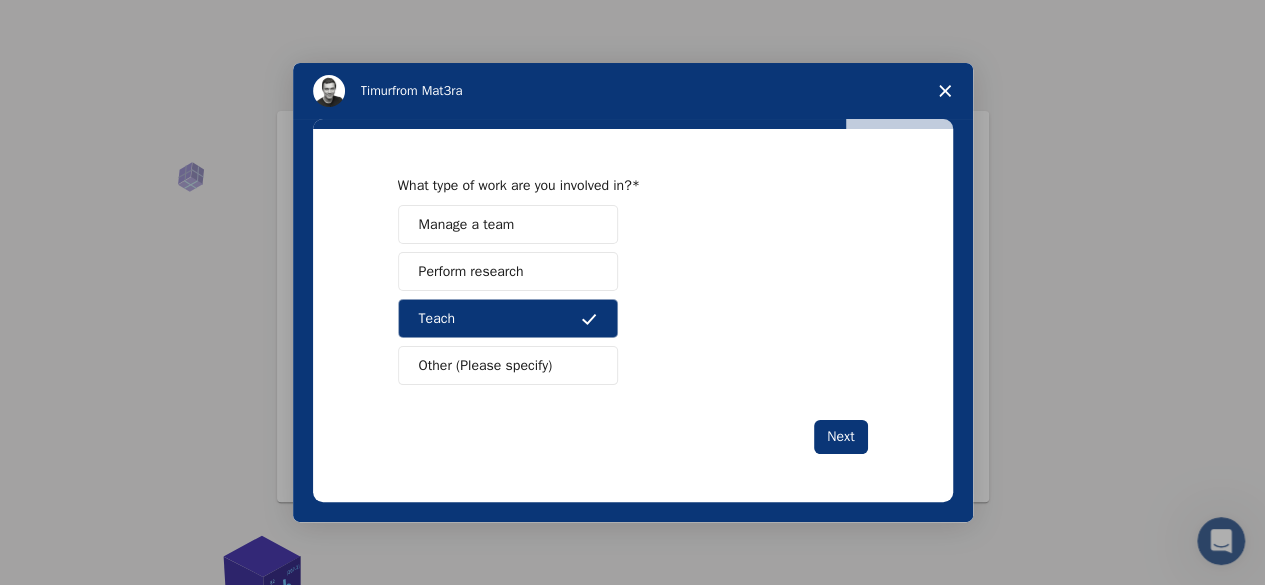 click on "Perform research" at bounding box center (508, 271) 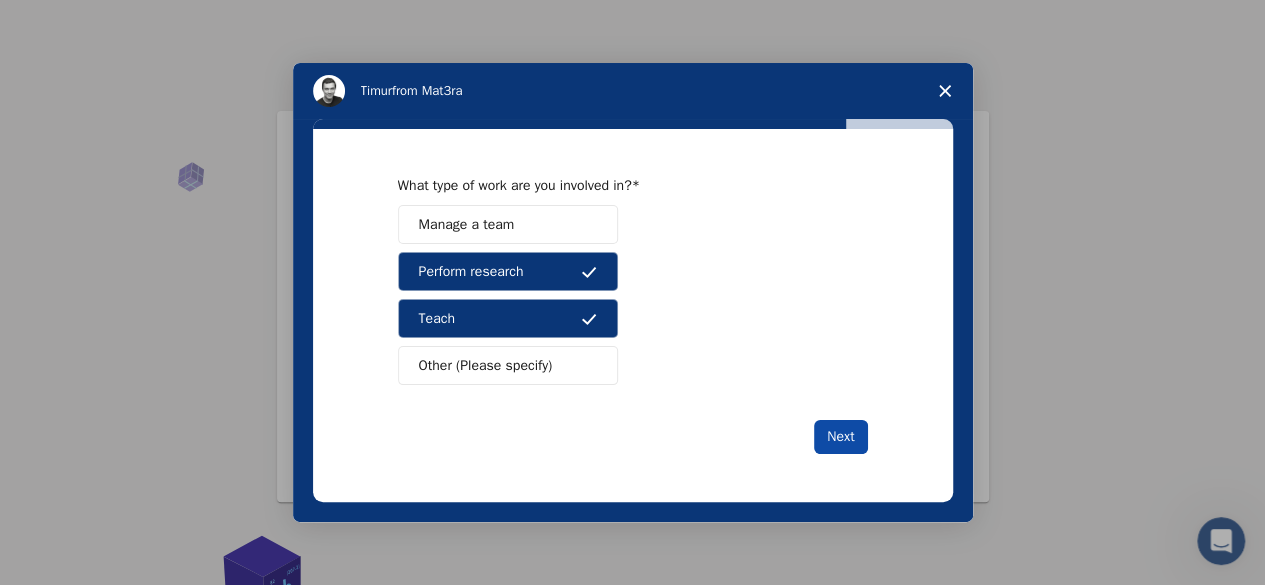 click on "Next" at bounding box center (840, 437) 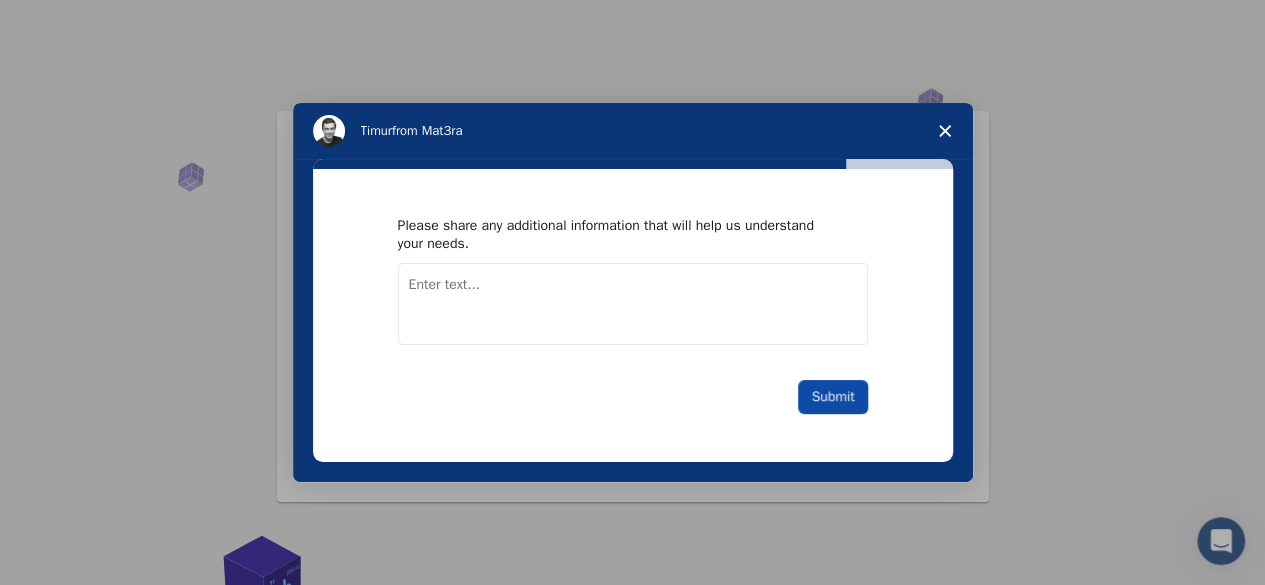 click on "Submit" at bounding box center [832, 397] 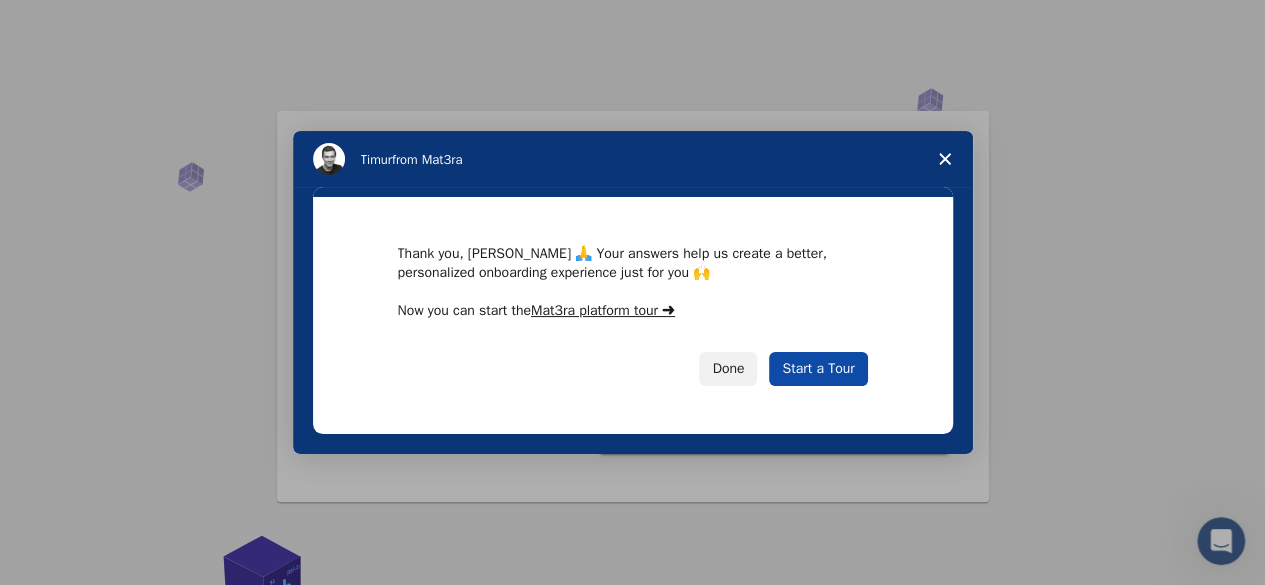 click on "Start a Tour" at bounding box center [818, 369] 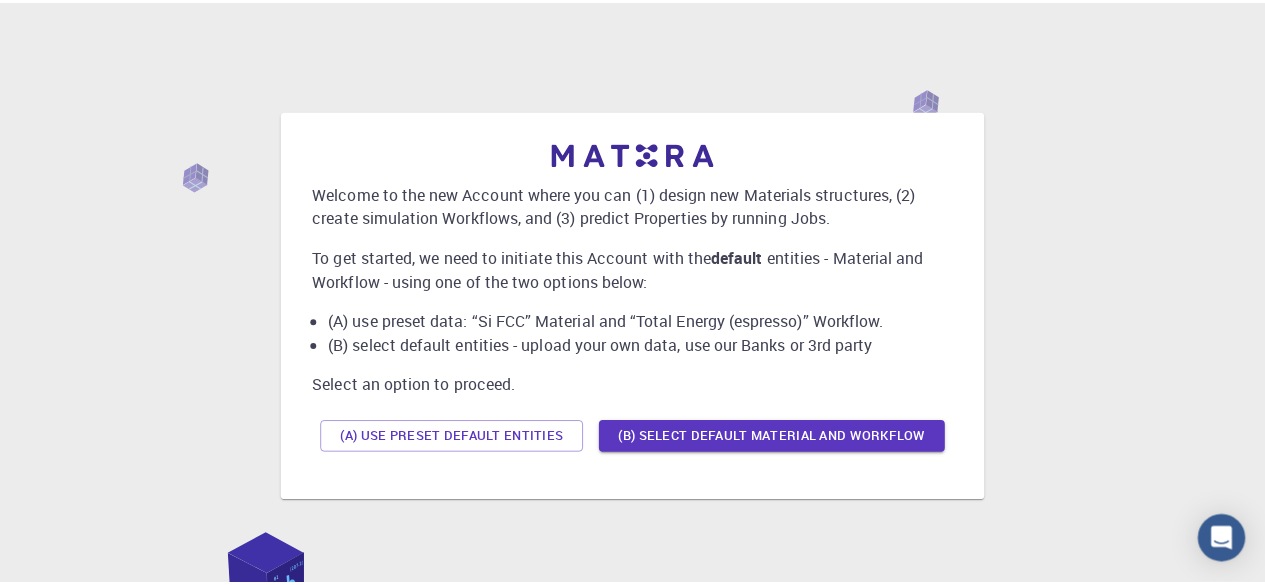 scroll, scrollTop: 0, scrollLeft: 0, axis: both 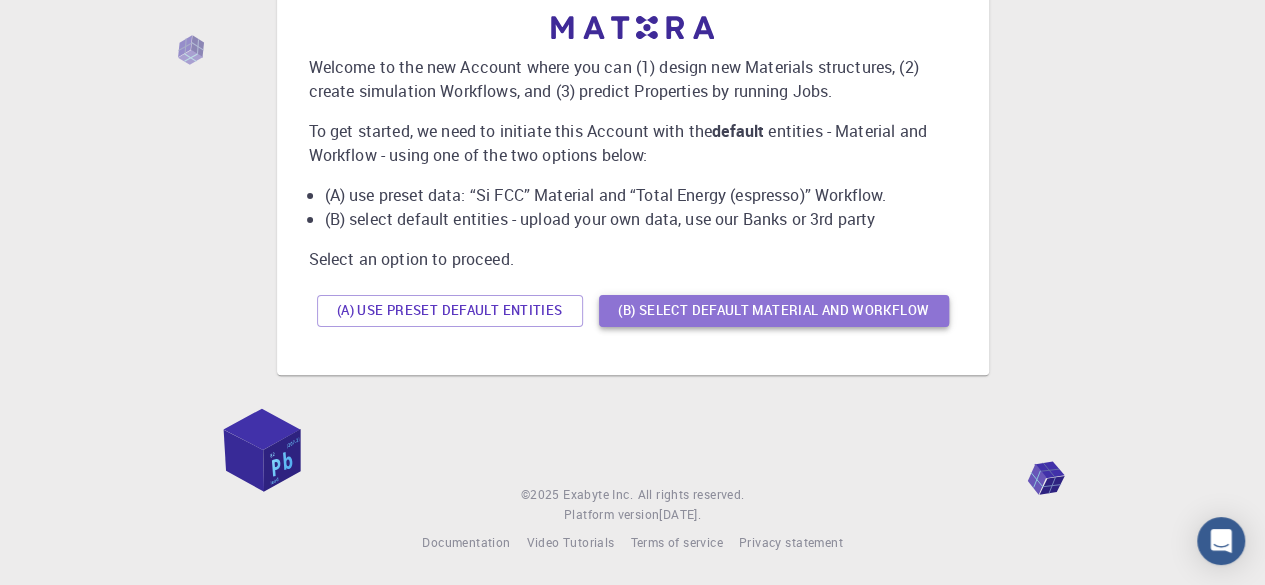 click on "(B) Select default material and workflow" at bounding box center (774, 311) 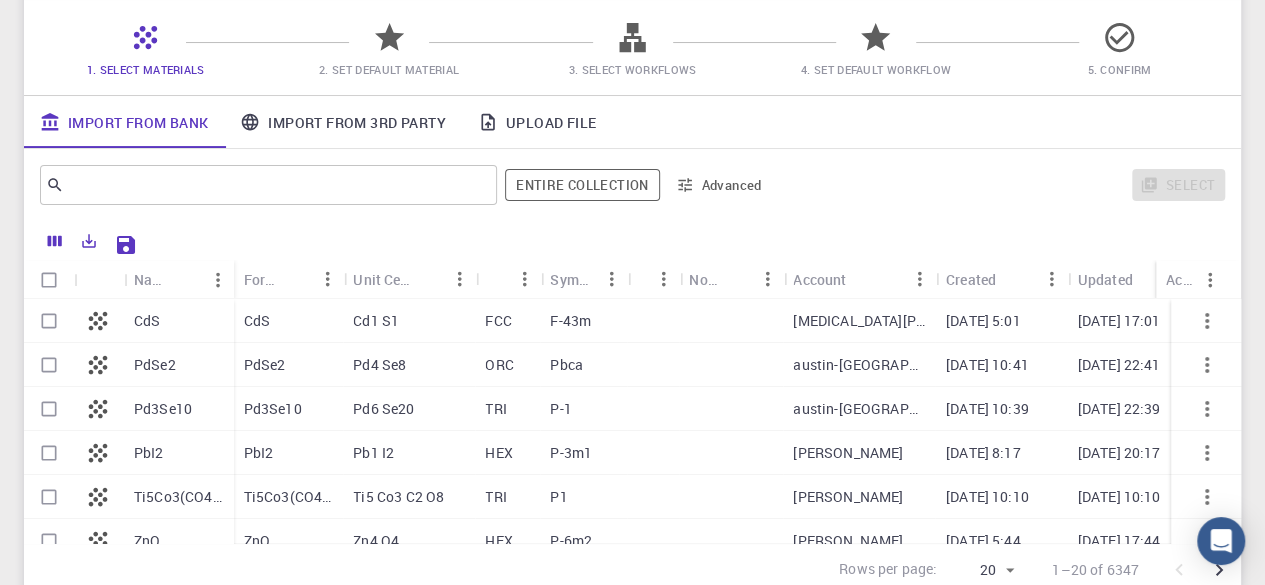scroll, scrollTop: 125, scrollLeft: 0, axis: vertical 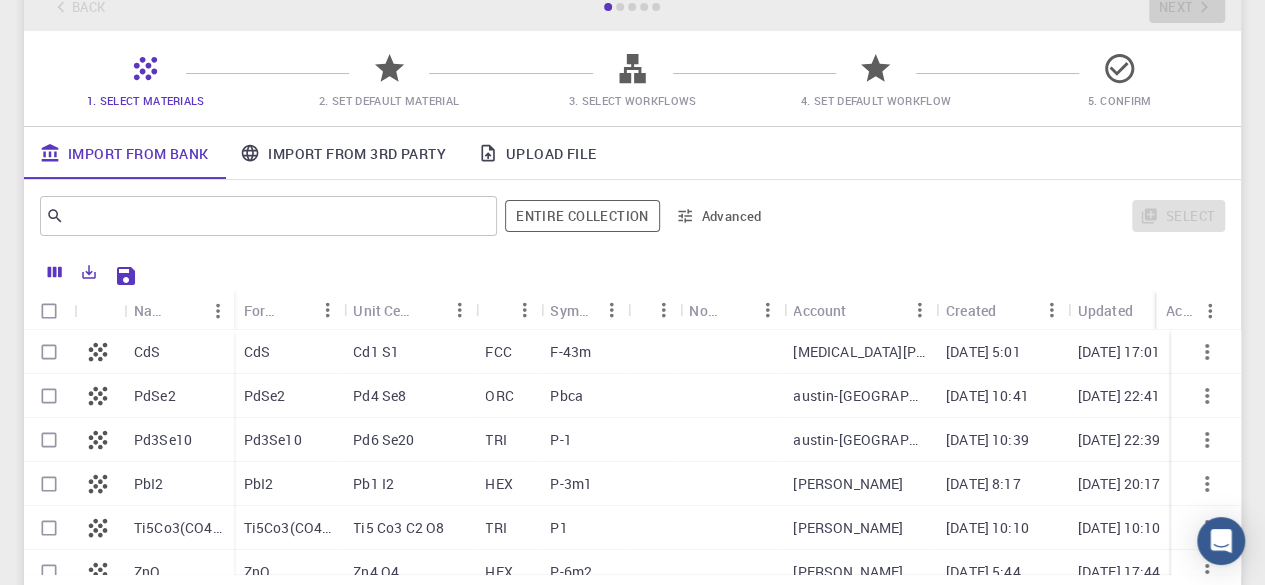 click on "Import From 3rd Party" at bounding box center (342, 153) 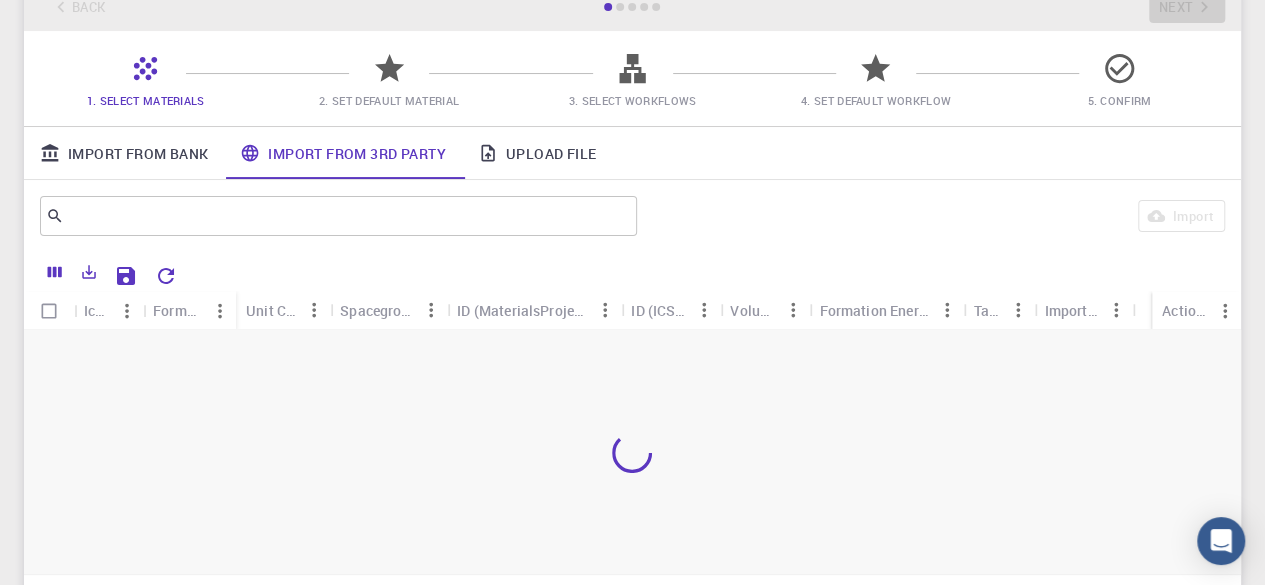 click on "Import From Bank" at bounding box center (124, 153) 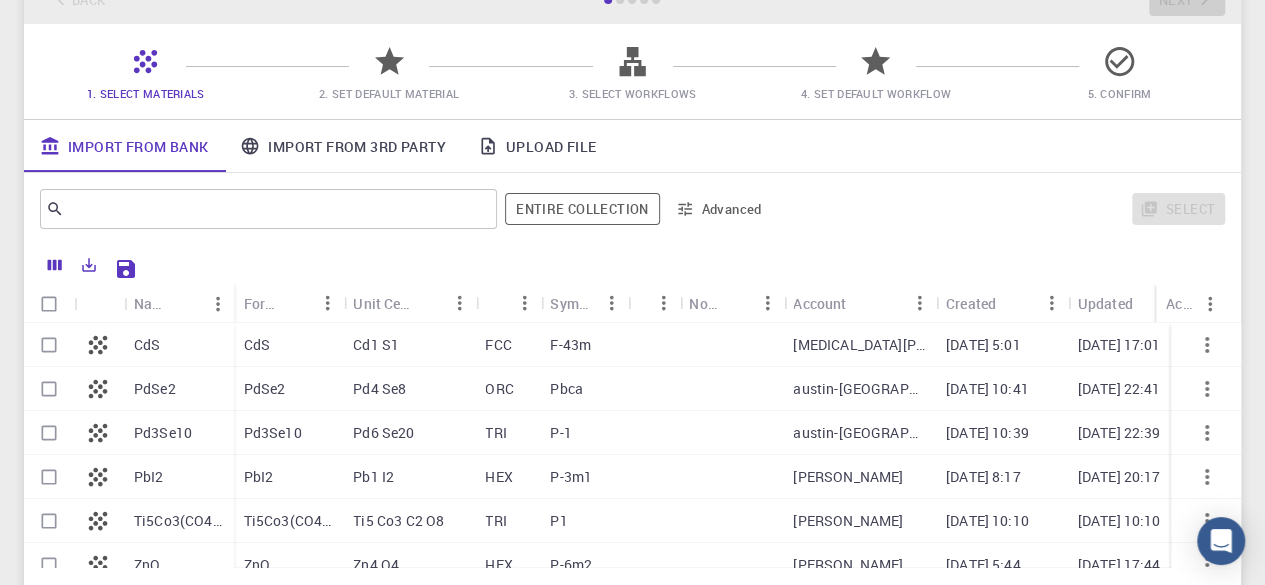 scroll, scrollTop: 125, scrollLeft: 0, axis: vertical 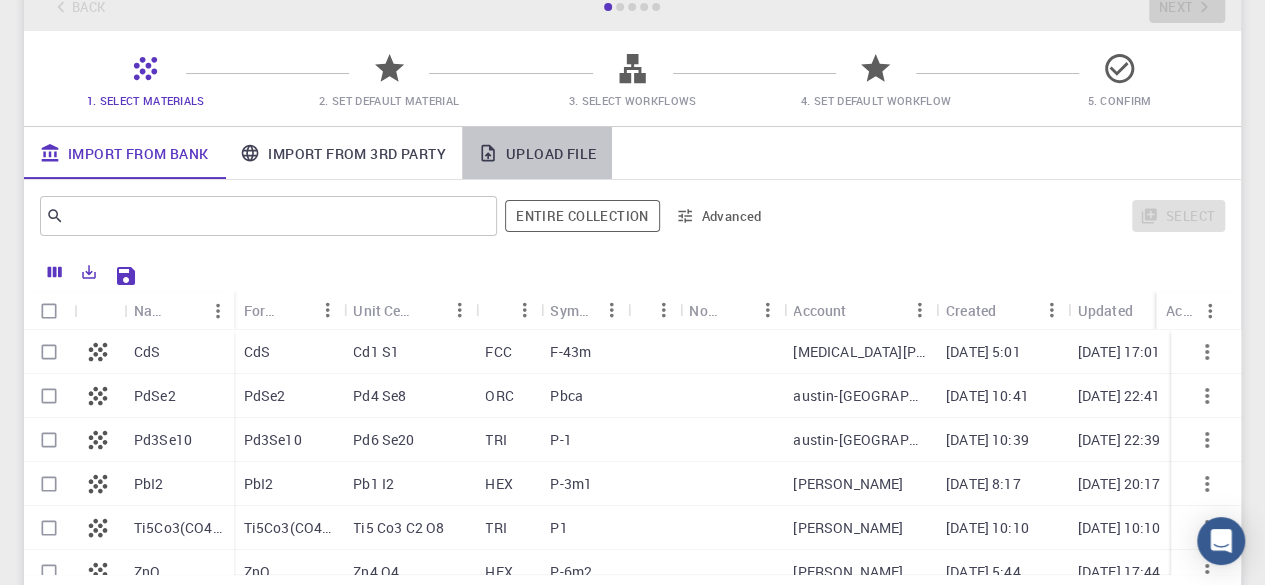 click on "Upload File" at bounding box center [537, 153] 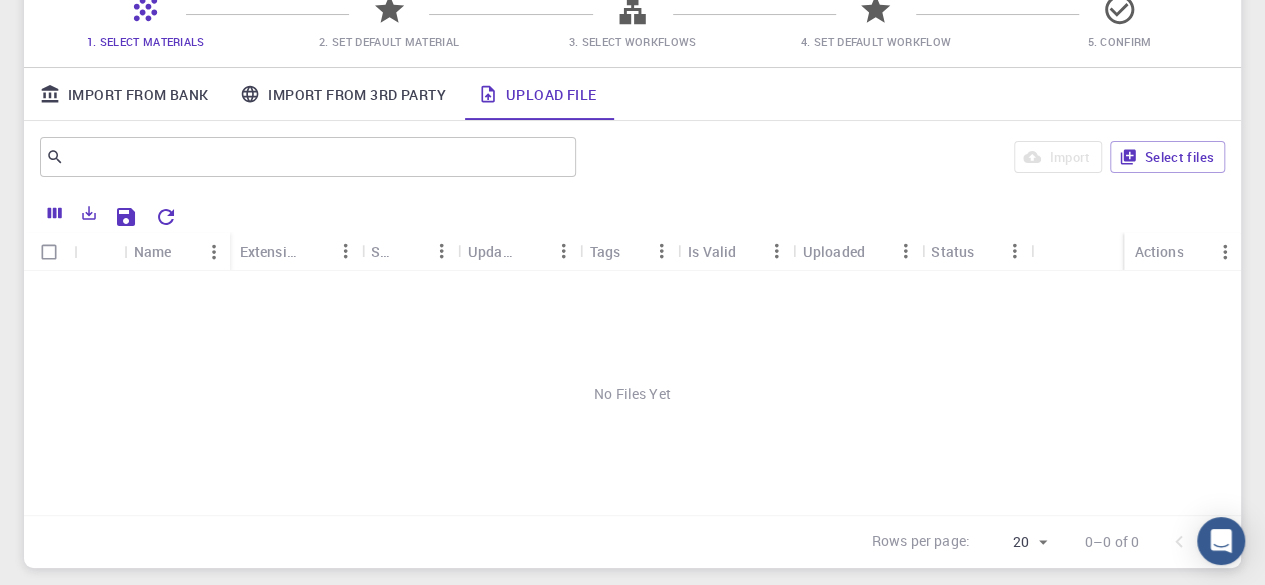 scroll, scrollTop: 25, scrollLeft: 0, axis: vertical 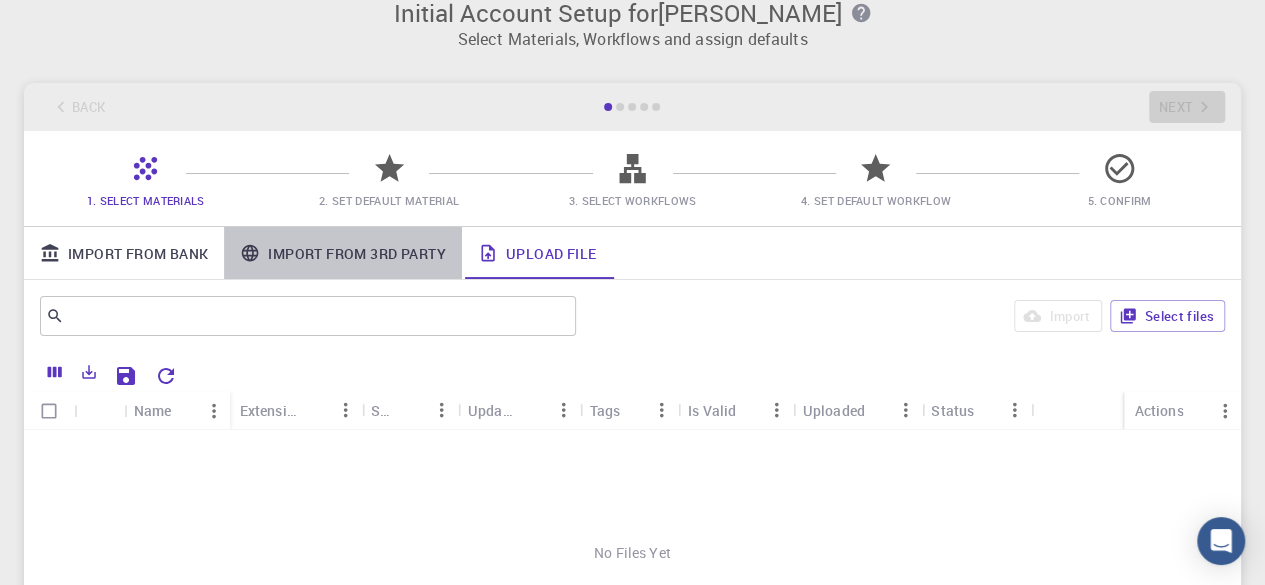 click on "Import From 3rd Party" at bounding box center (342, 253) 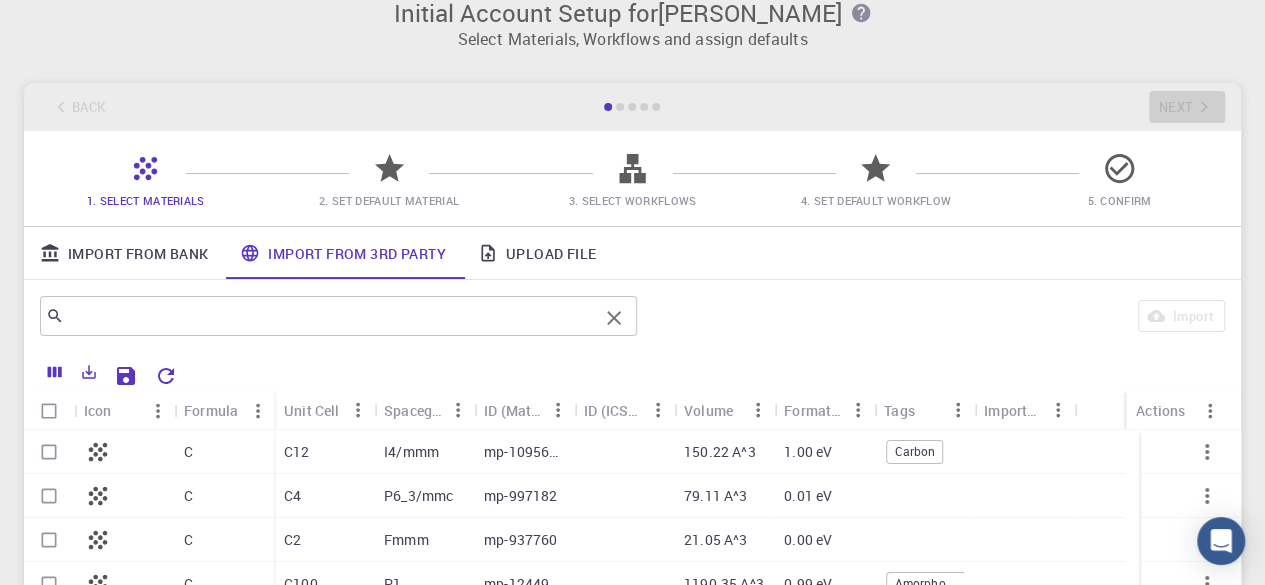 scroll, scrollTop: 225, scrollLeft: 0, axis: vertical 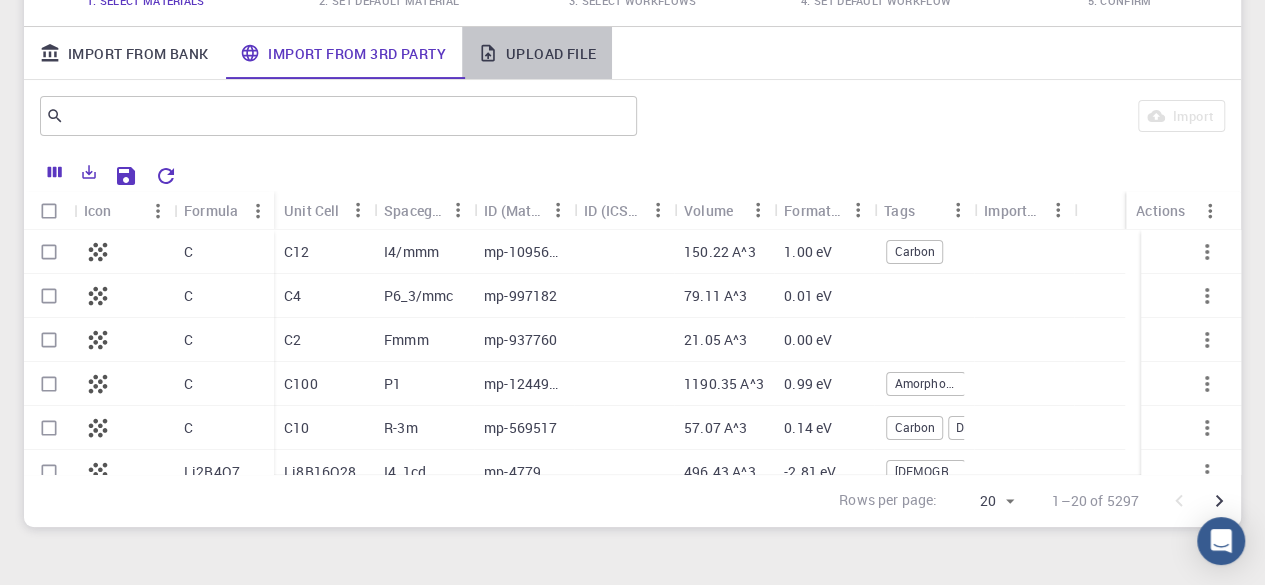 click on "Upload File" at bounding box center [537, 53] 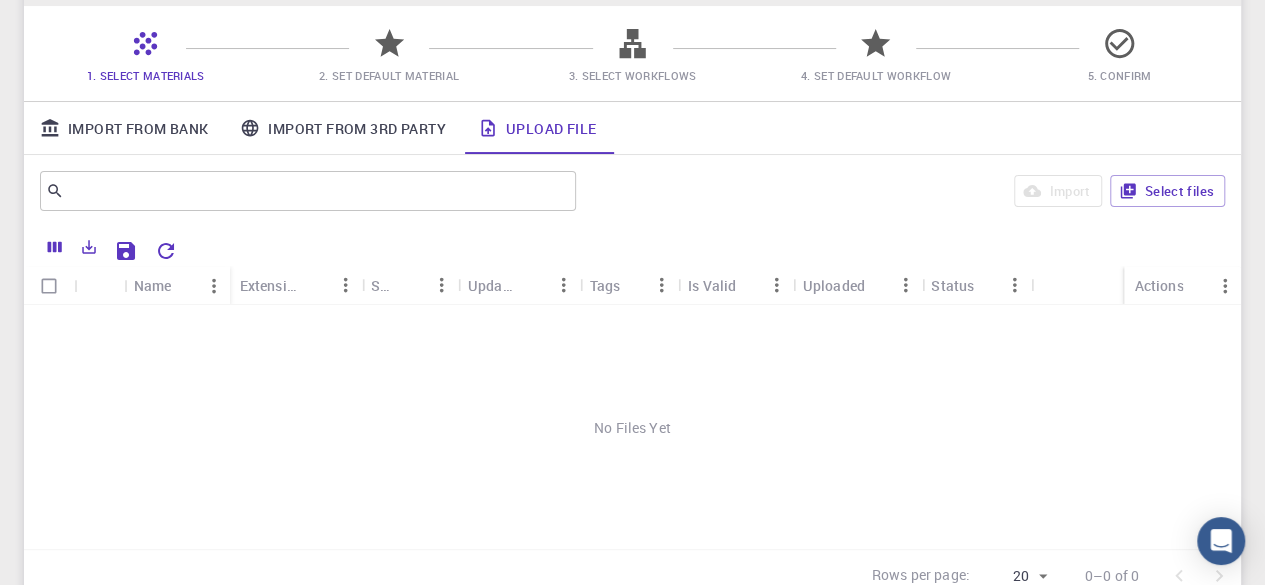 scroll, scrollTop: 0, scrollLeft: 0, axis: both 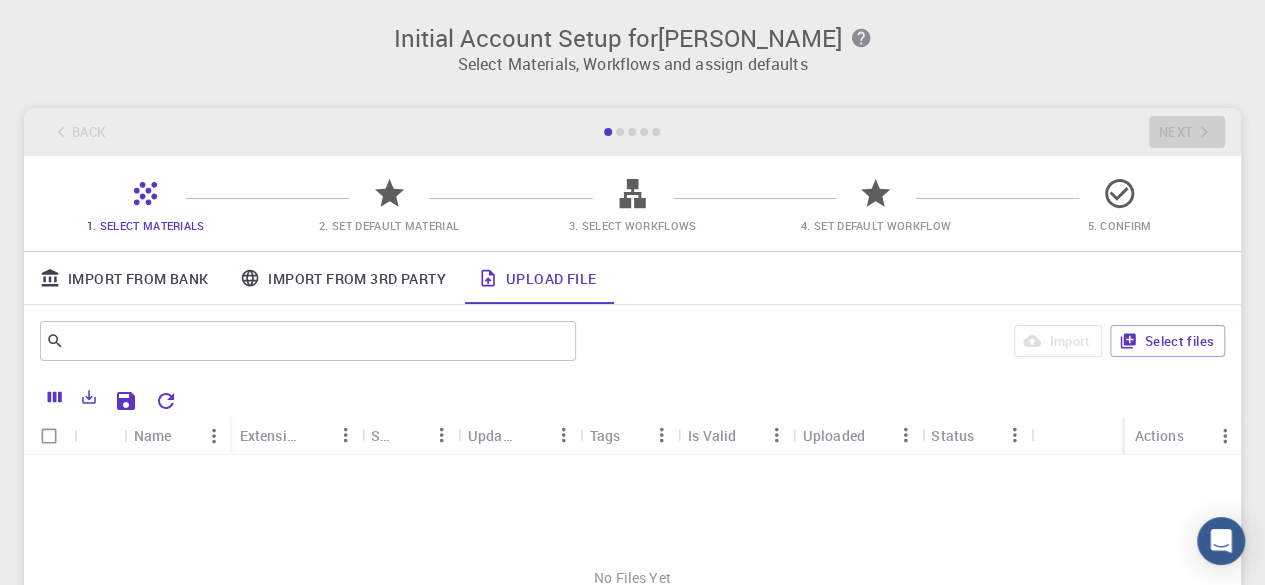 click on "Import From Bank" at bounding box center [124, 278] 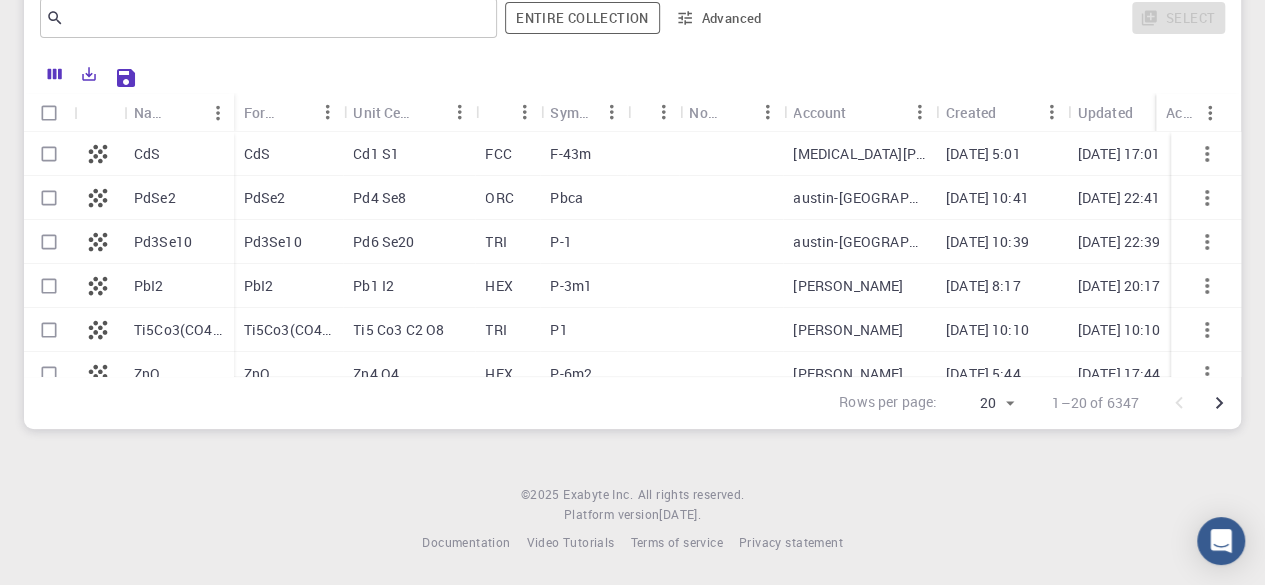 scroll, scrollTop: 125, scrollLeft: 0, axis: vertical 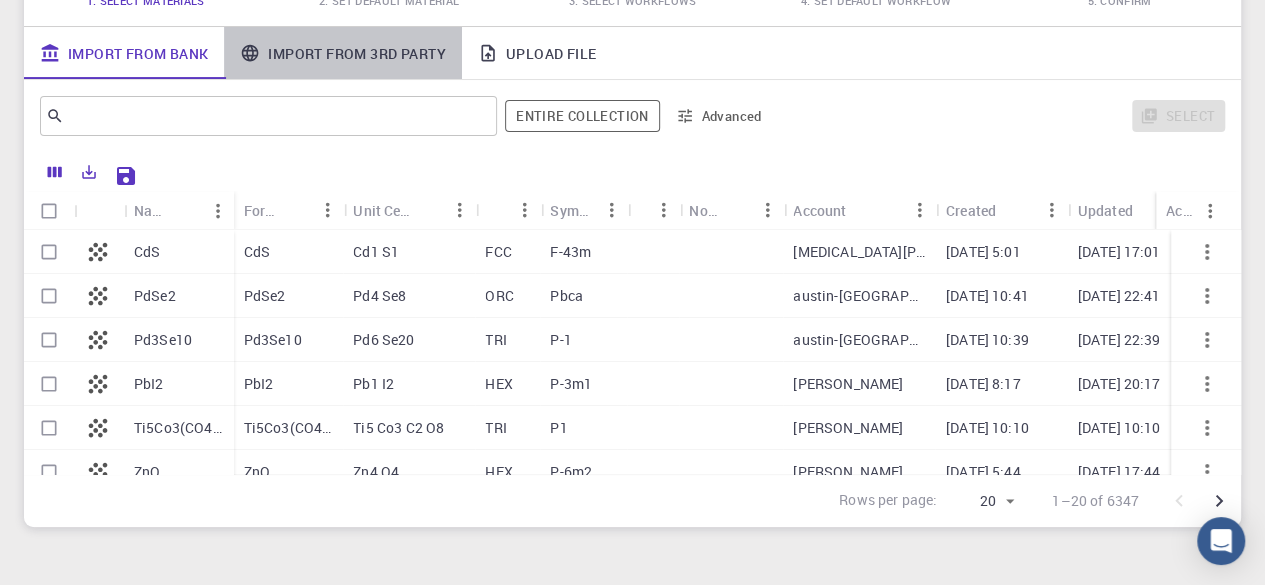 click on "Import From 3rd Party" at bounding box center (342, 53) 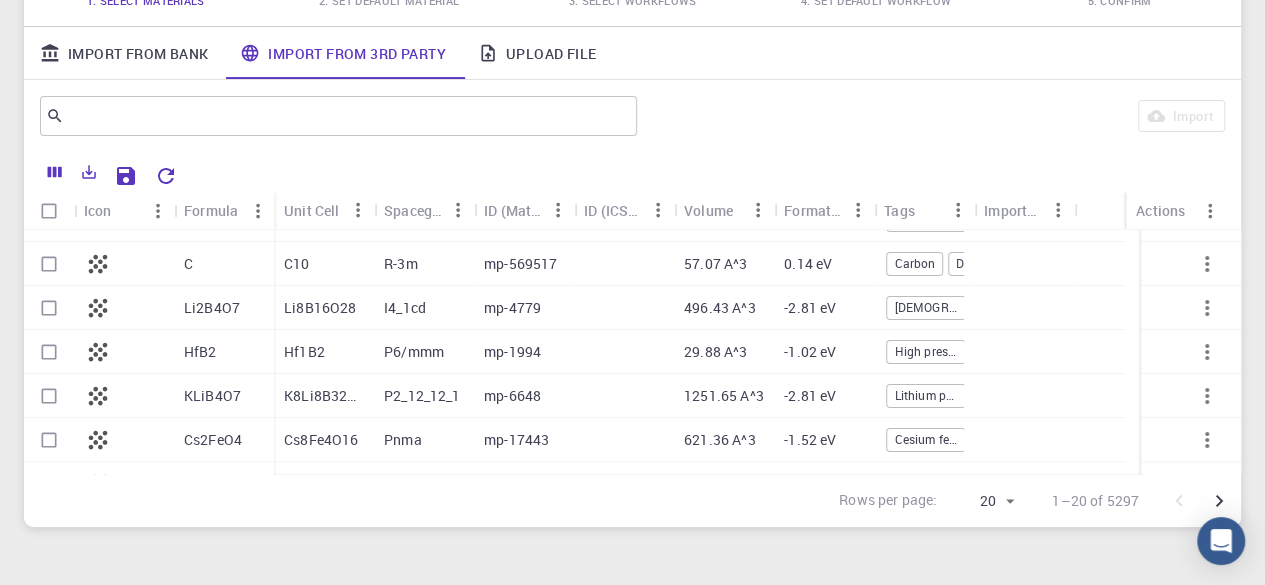 scroll, scrollTop: 0, scrollLeft: 0, axis: both 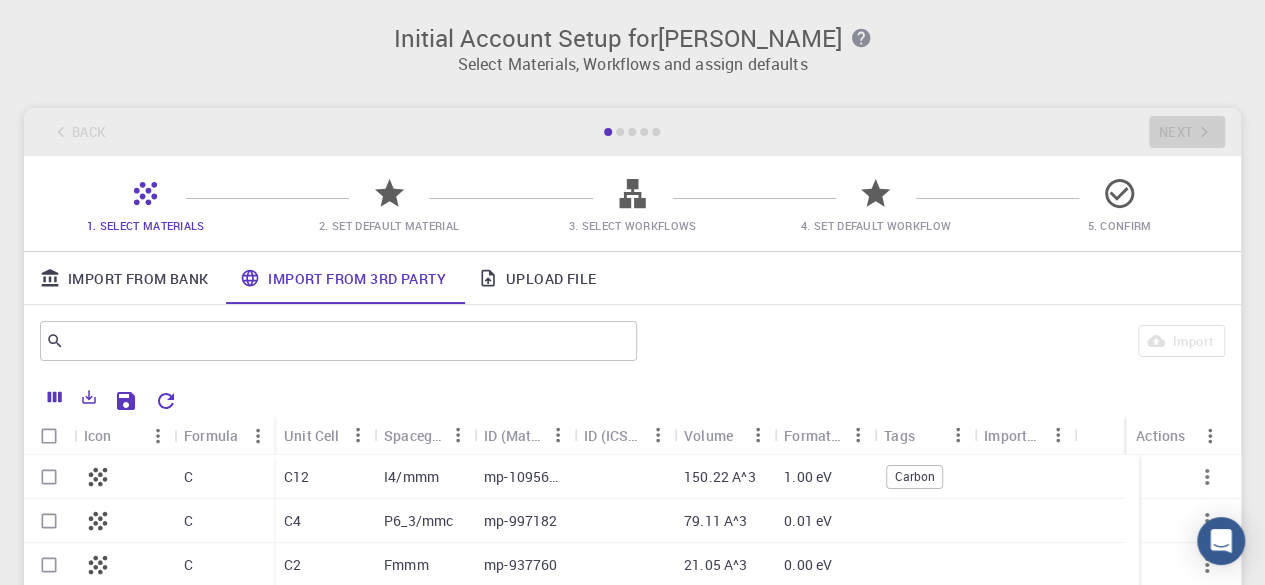 click on "Upload File" at bounding box center (537, 278) 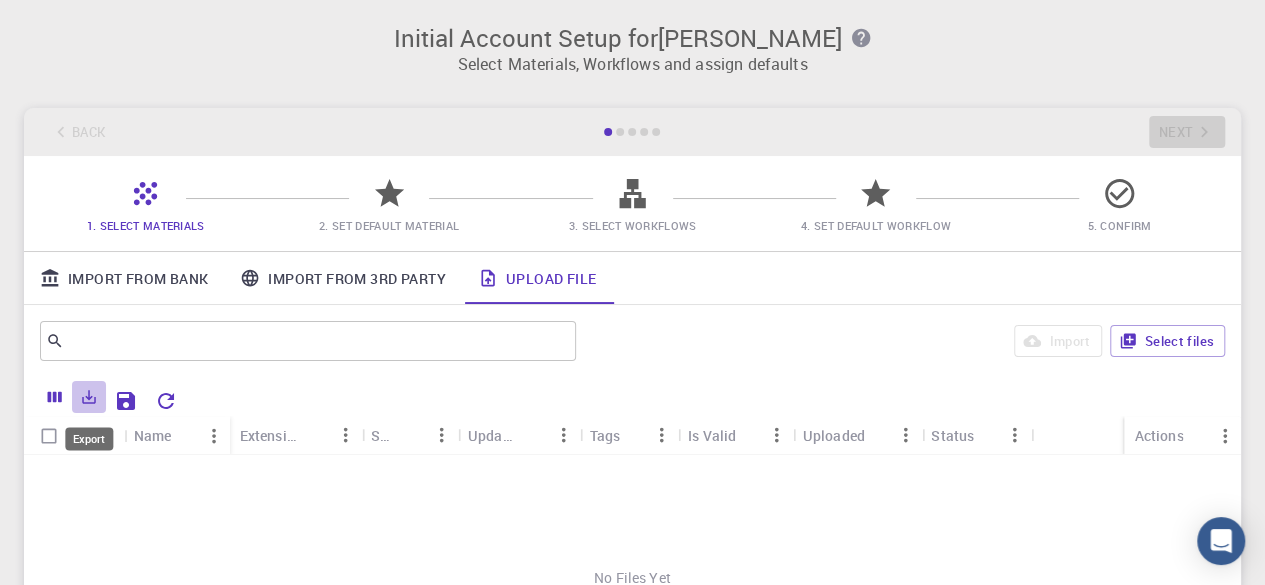 click 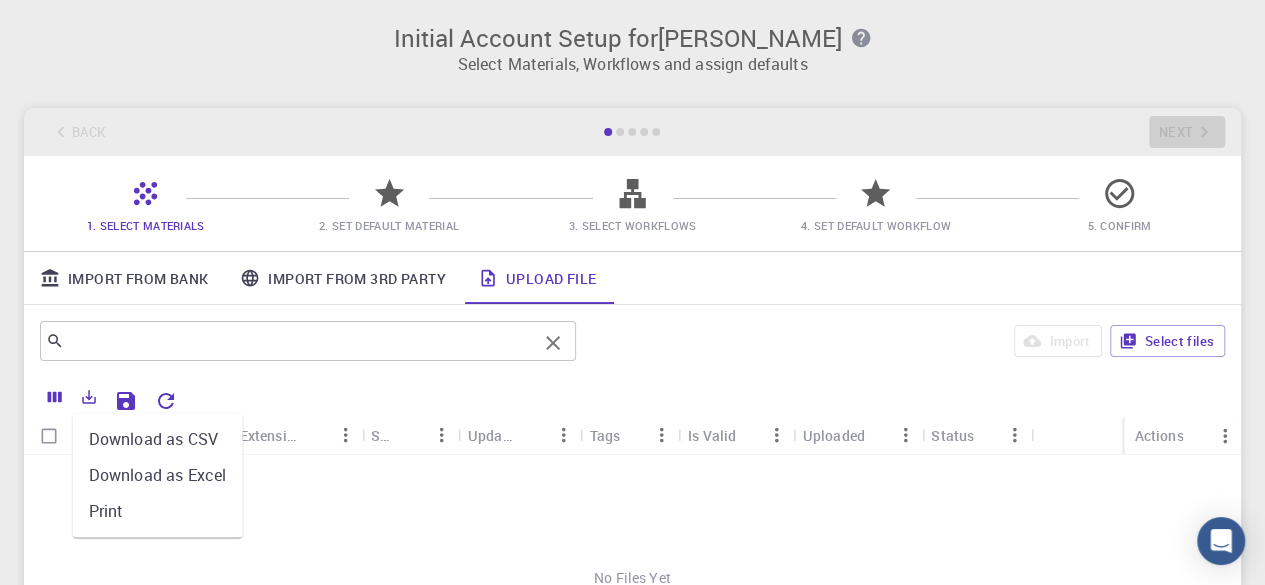 click at bounding box center [300, 341] 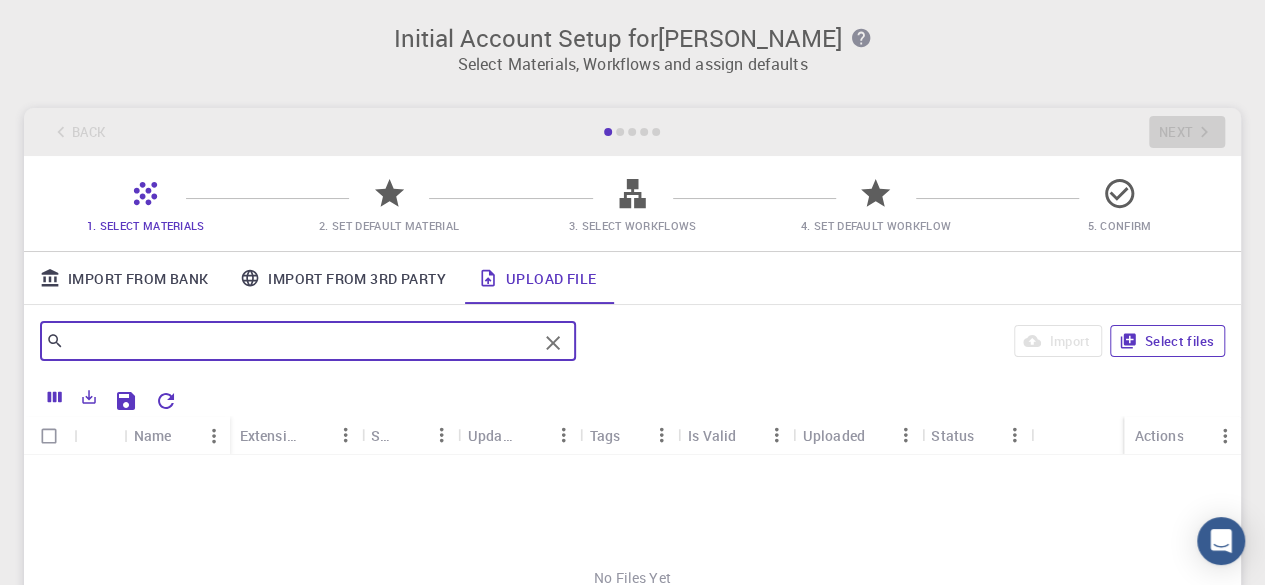 click on "Select files" at bounding box center (1167, 341) 